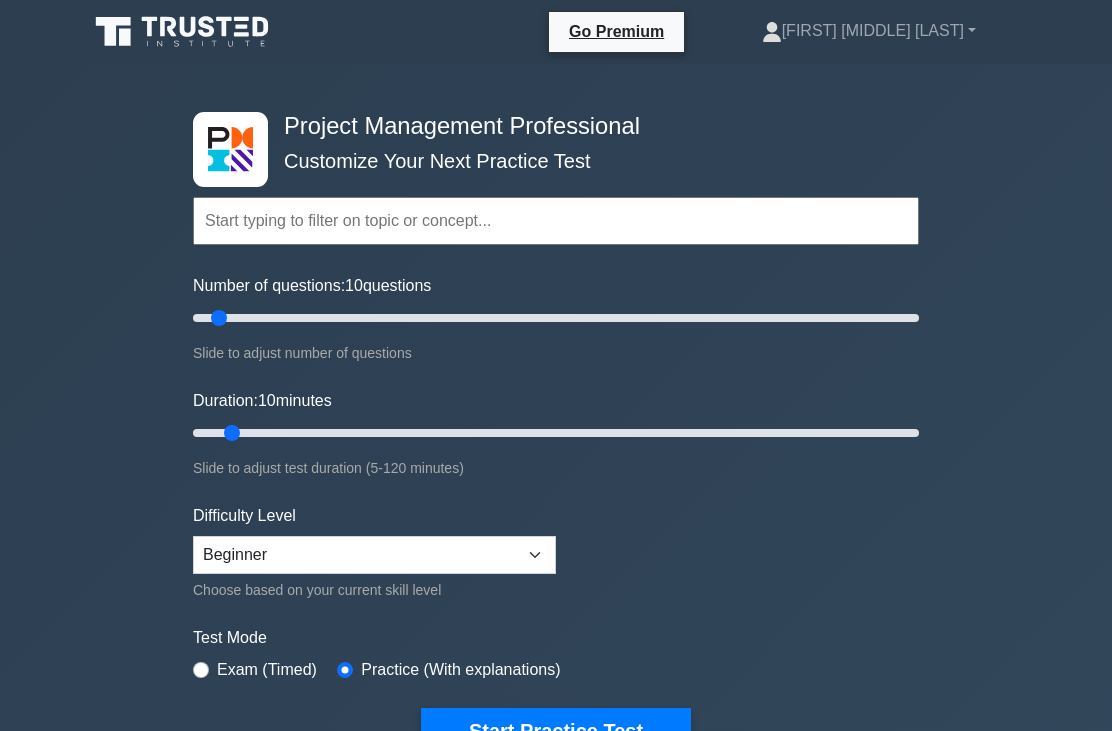 scroll, scrollTop: 6029, scrollLeft: 0, axis: vertical 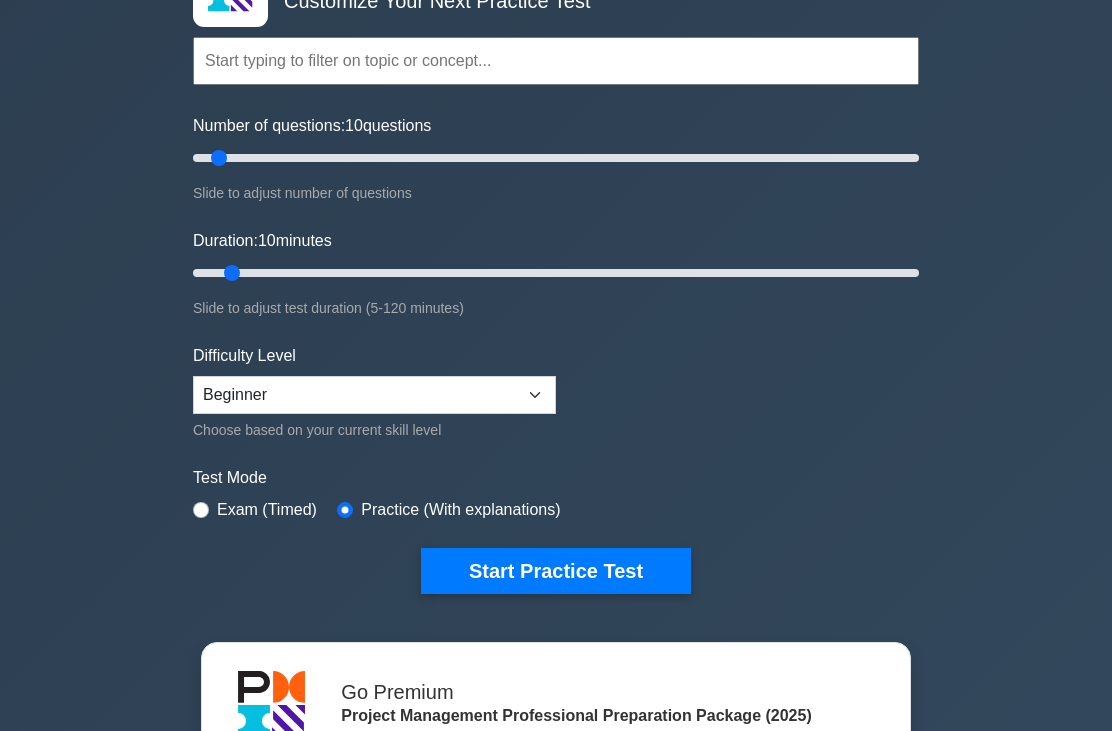 click on "Difficulty Level
Beginner
Intermediate
Expert
Choose based on your current skill level" at bounding box center [374, 394] 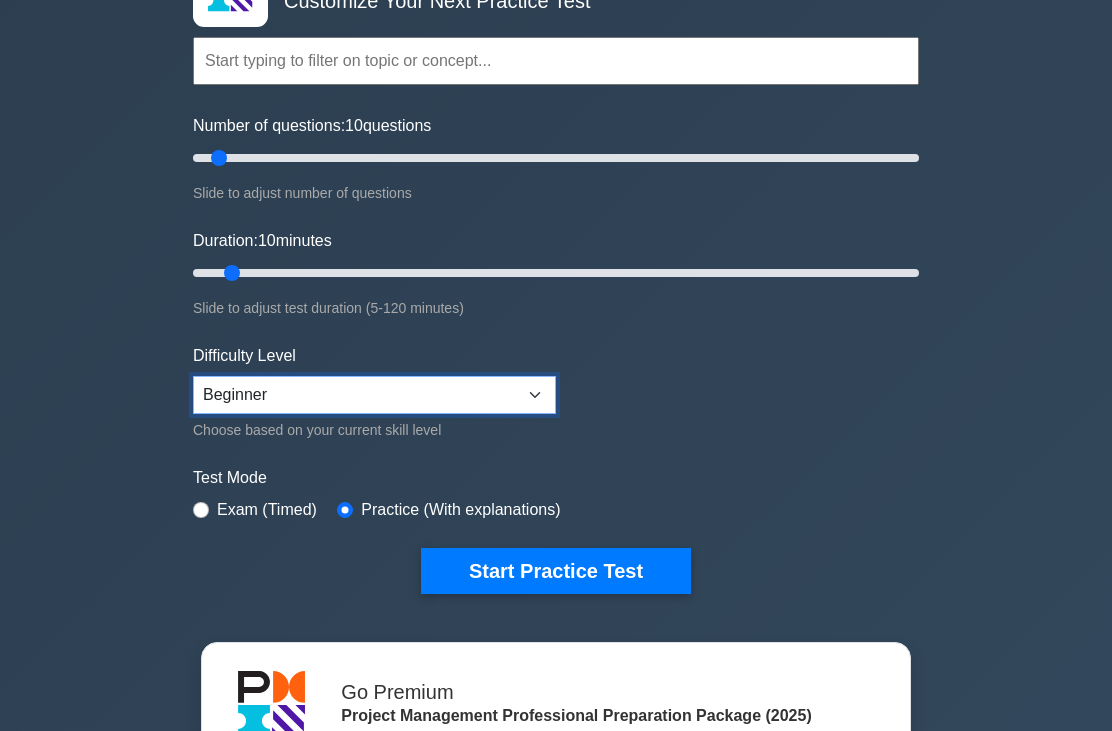 click on "Beginner
Intermediate
Expert" at bounding box center (374, 396) 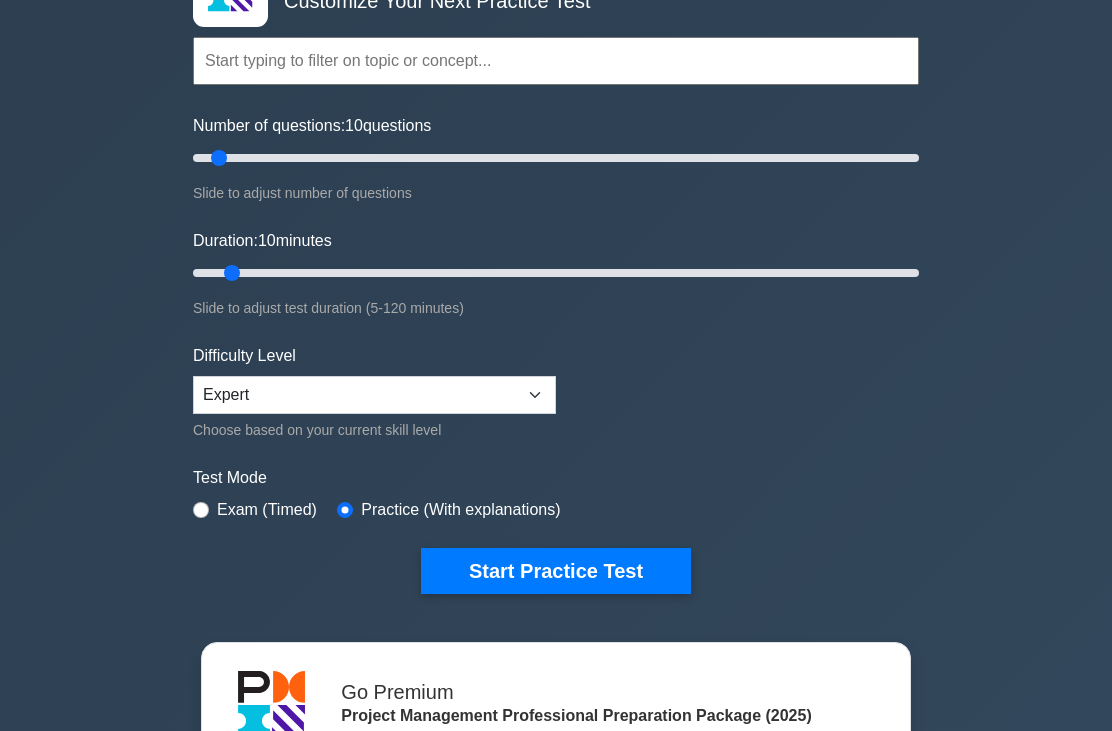 click on "Start Practice Test" at bounding box center (556, 571) 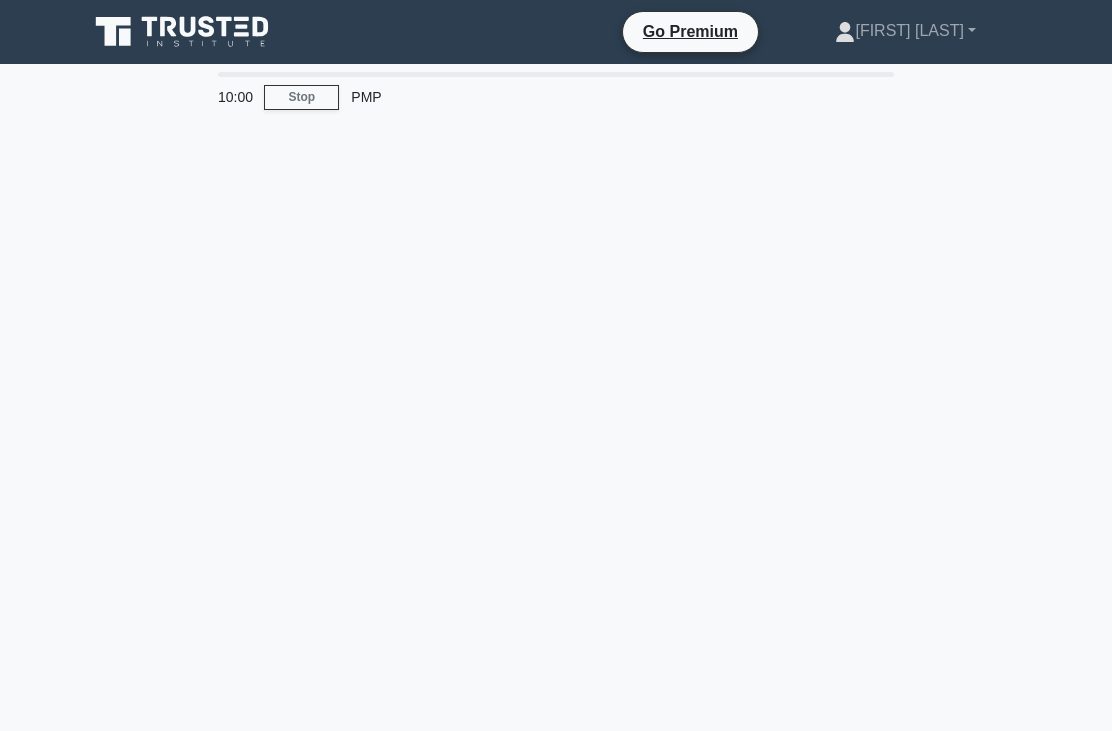 scroll, scrollTop: 0, scrollLeft: 0, axis: both 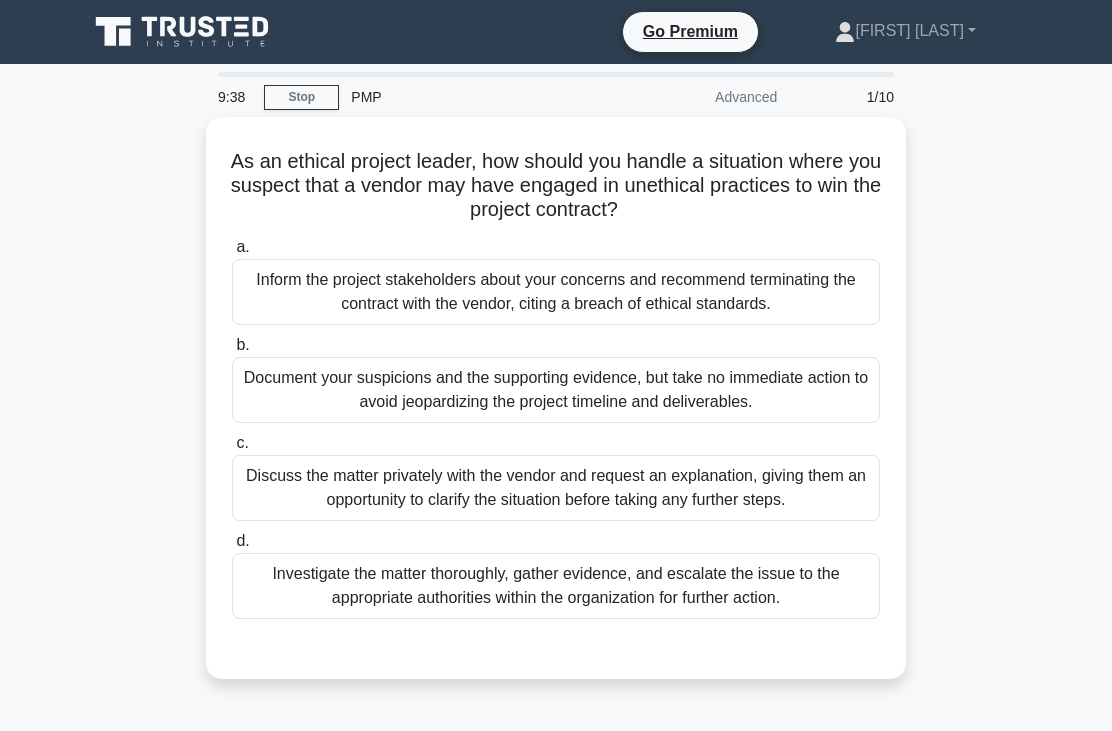 click on "Investigate the matter thoroughly, gather evidence, and escalate the issue to the appropriate authorities within the organization for further action." at bounding box center (556, 586) 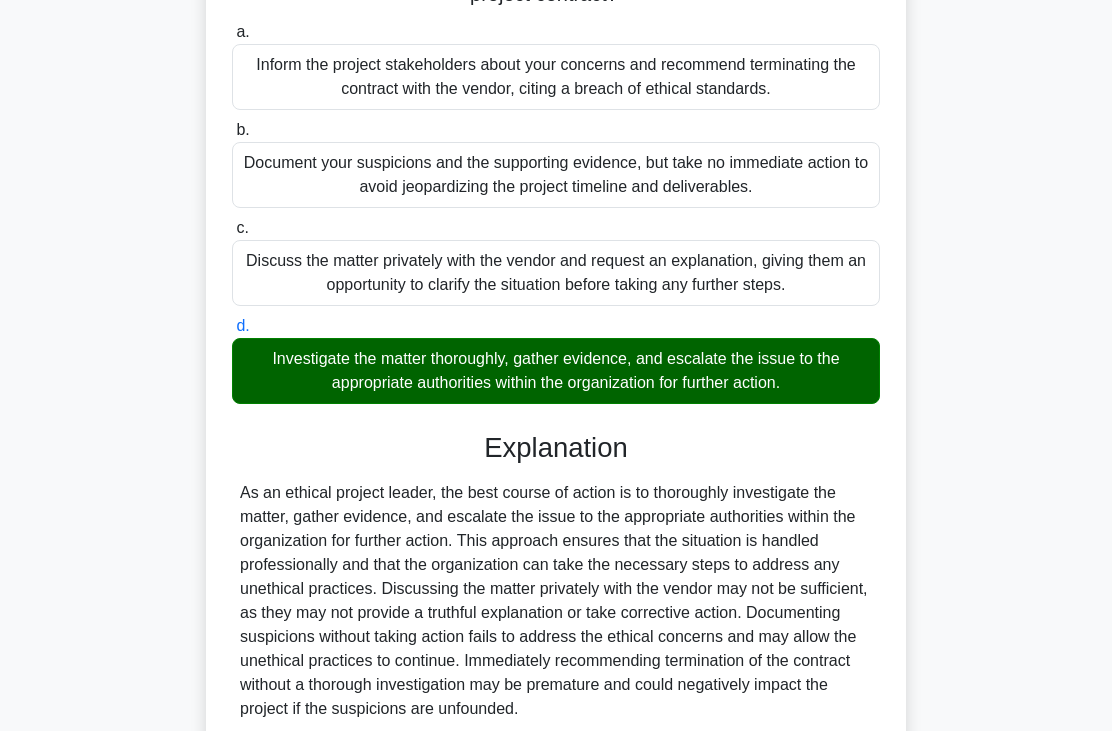 scroll, scrollTop: 389, scrollLeft: 0, axis: vertical 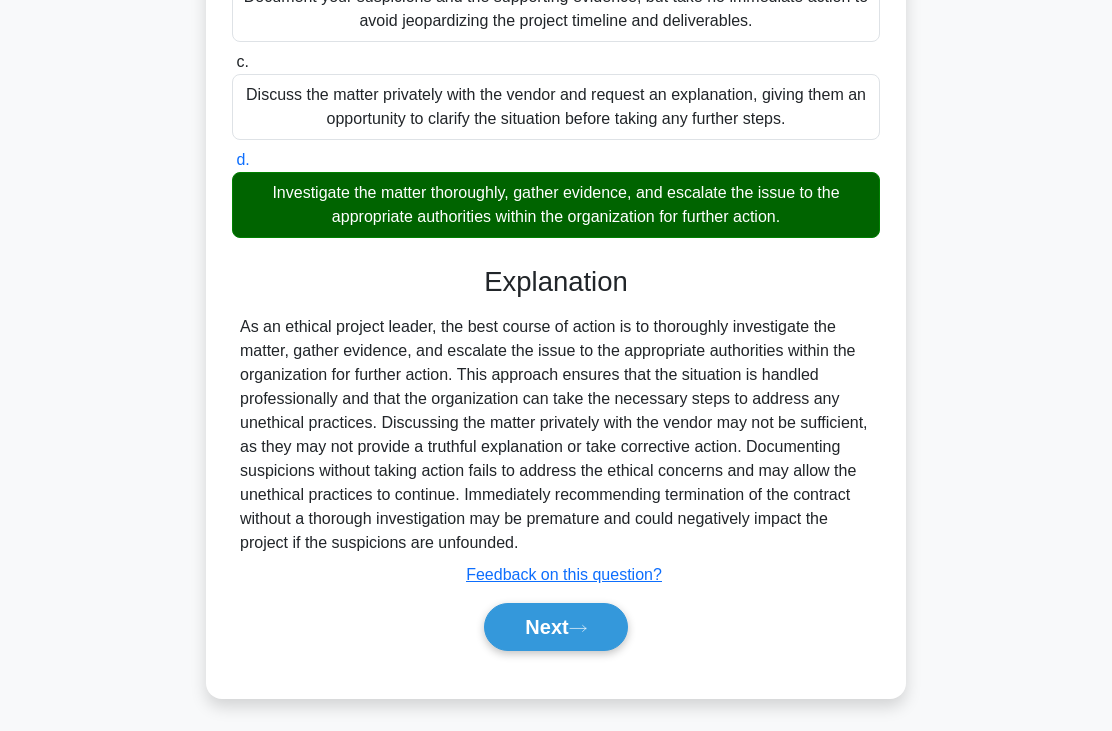 click on "Next" at bounding box center (555, 627) 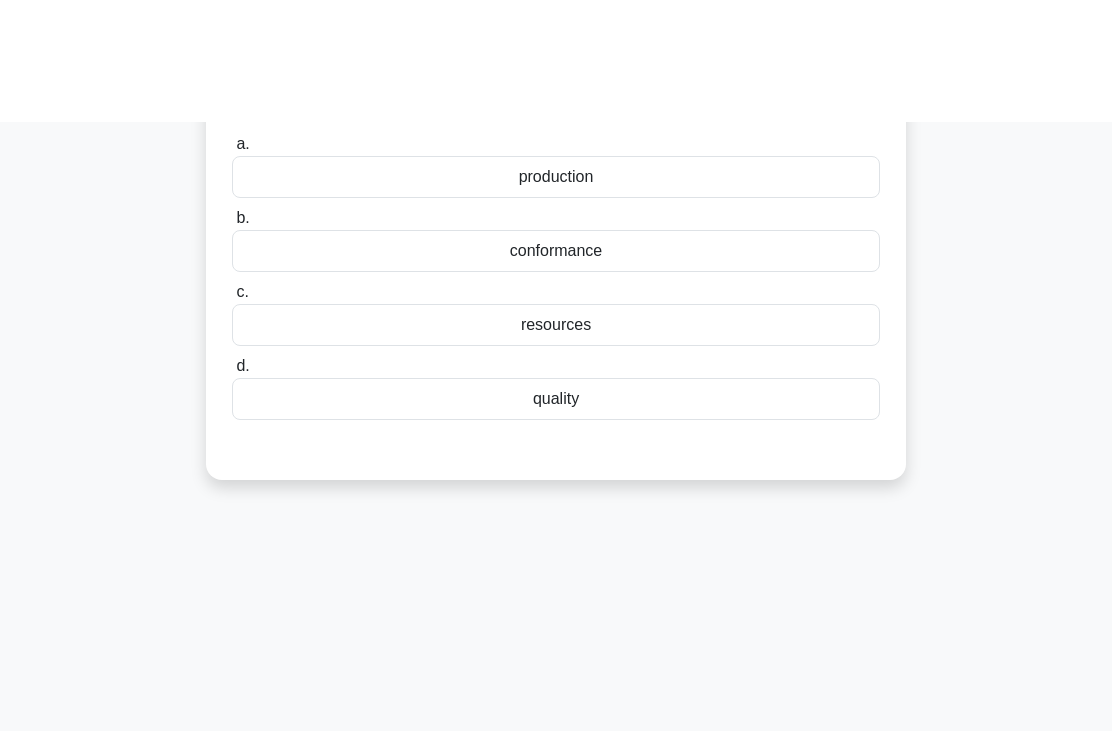 scroll, scrollTop: 0, scrollLeft: 0, axis: both 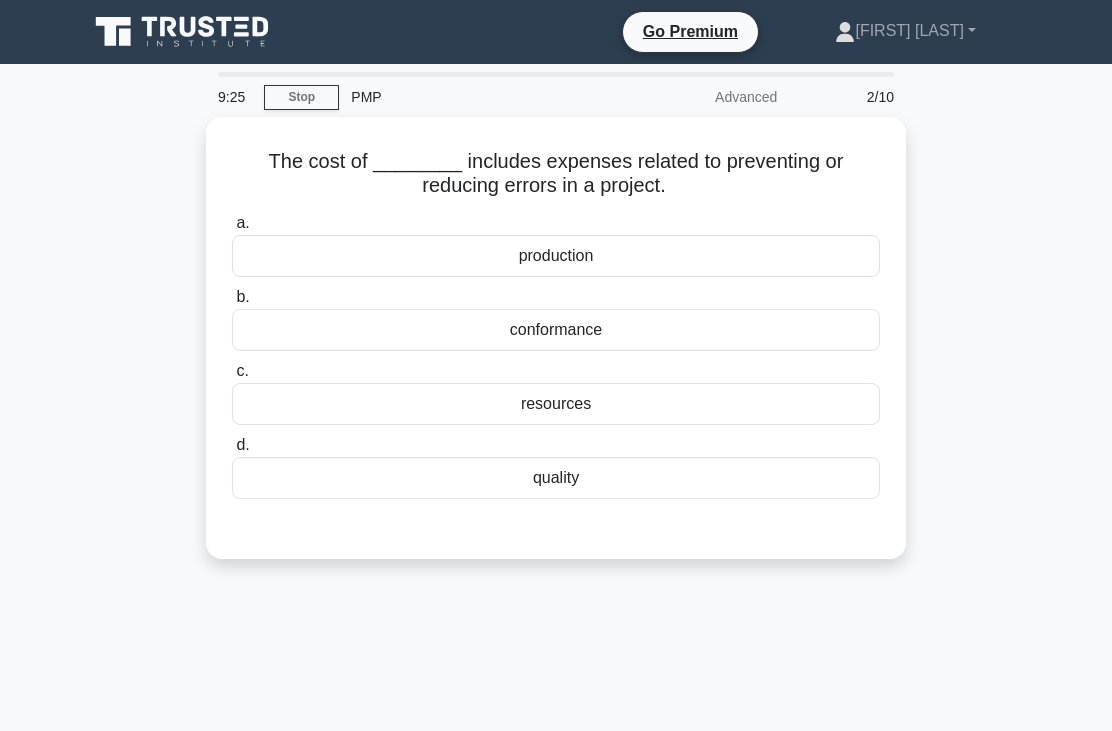 click on "quality" at bounding box center [556, 478] 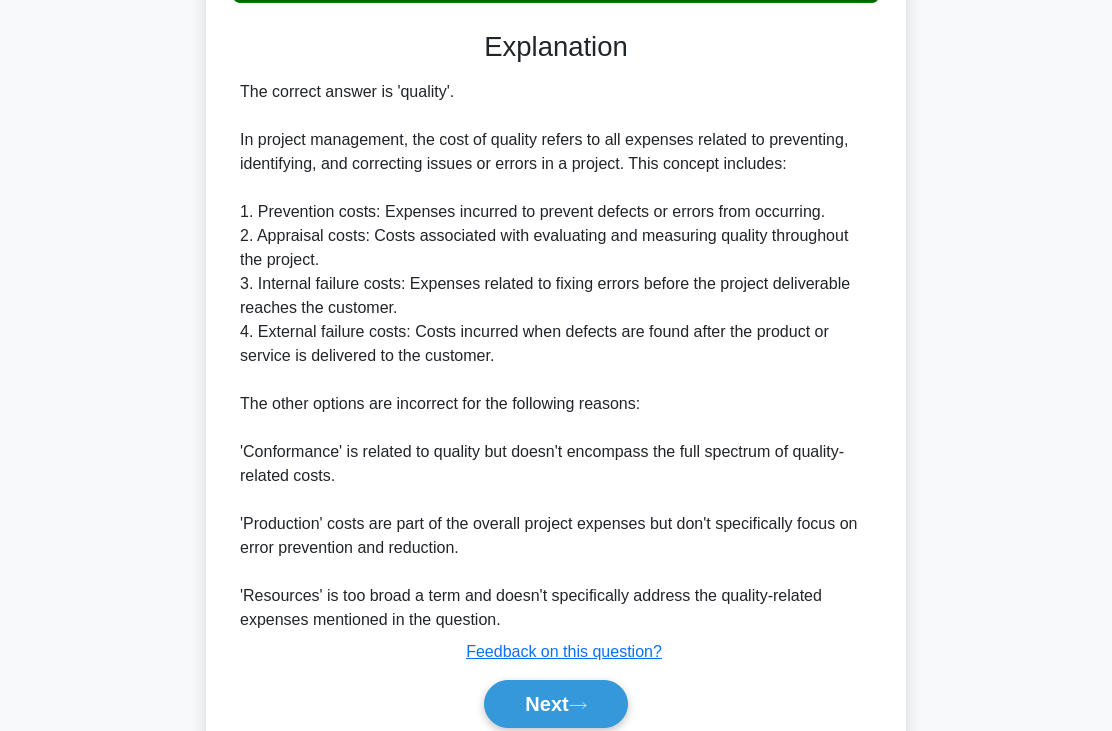 scroll, scrollTop: 557, scrollLeft: 0, axis: vertical 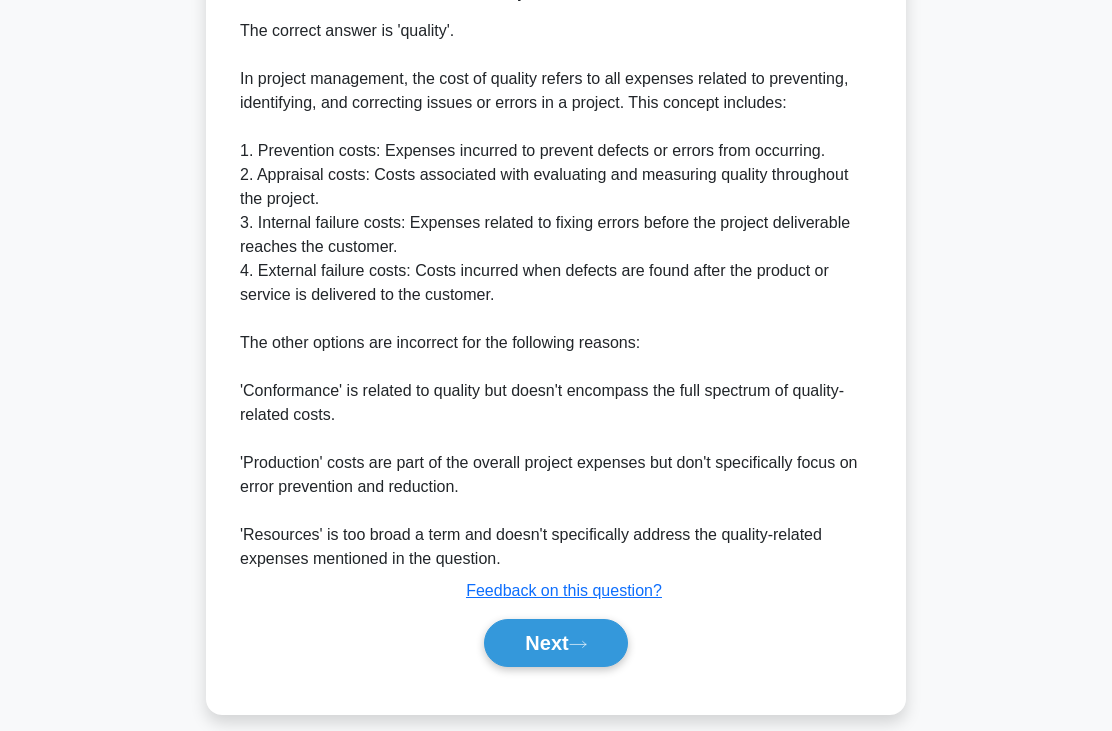 click on "Next" at bounding box center [555, 643] 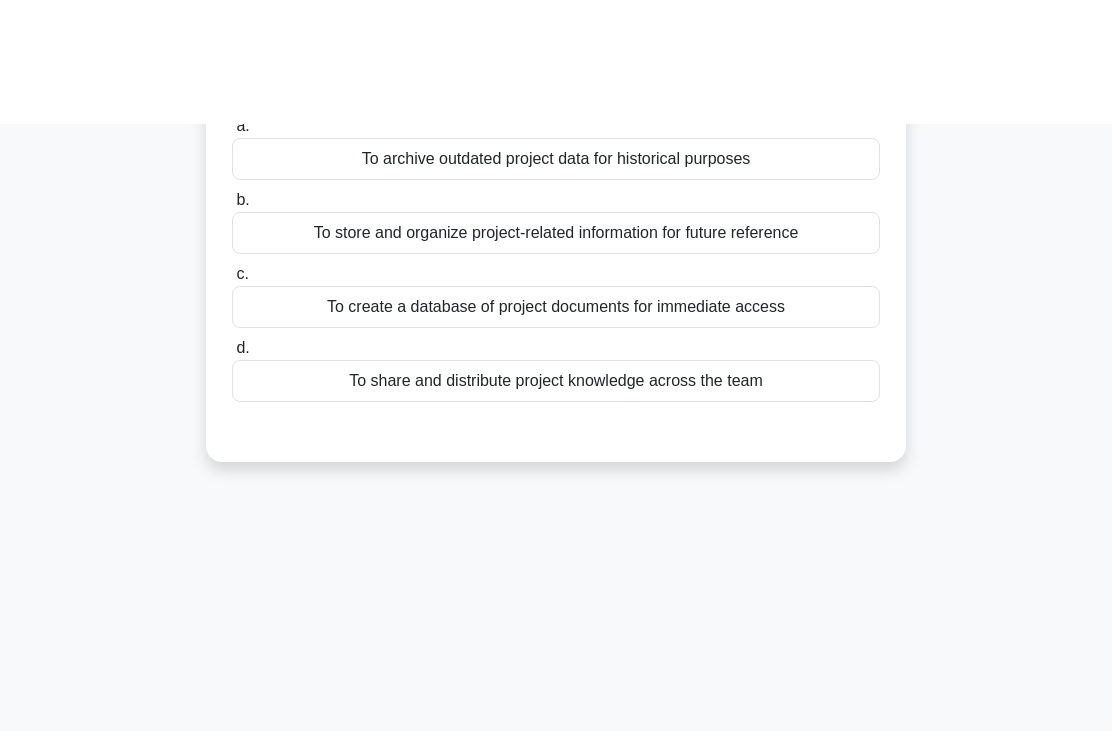 scroll, scrollTop: 0, scrollLeft: 0, axis: both 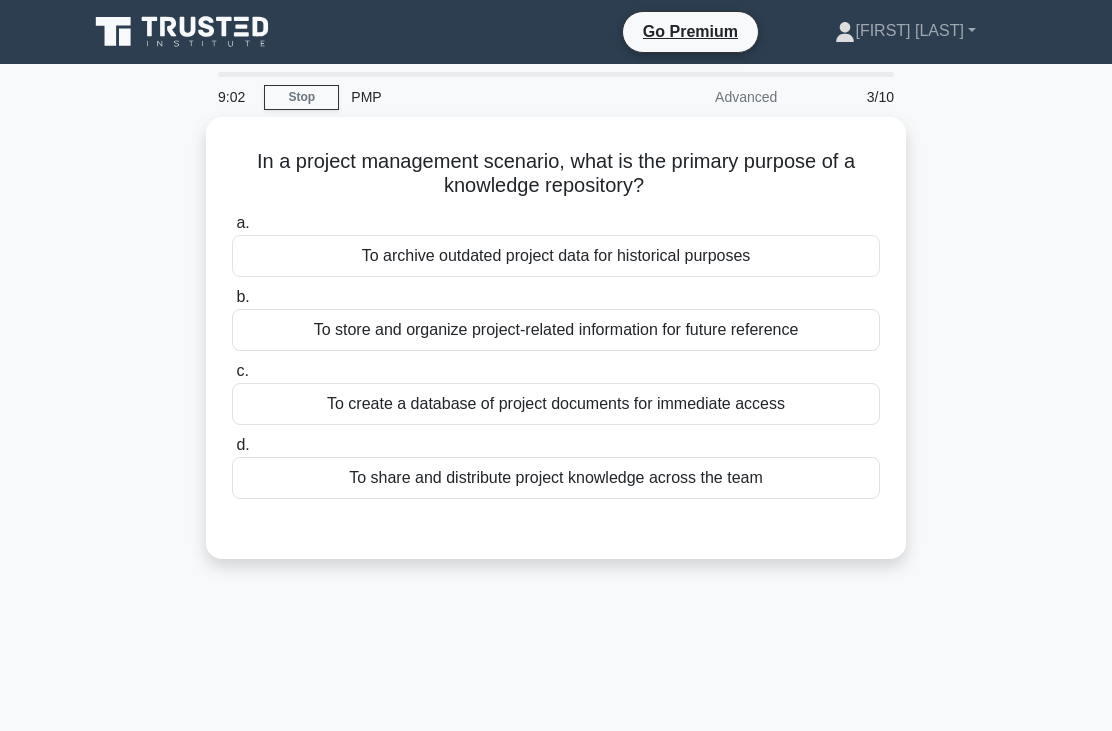 click on "To share and distribute project knowledge across the team" at bounding box center (556, 478) 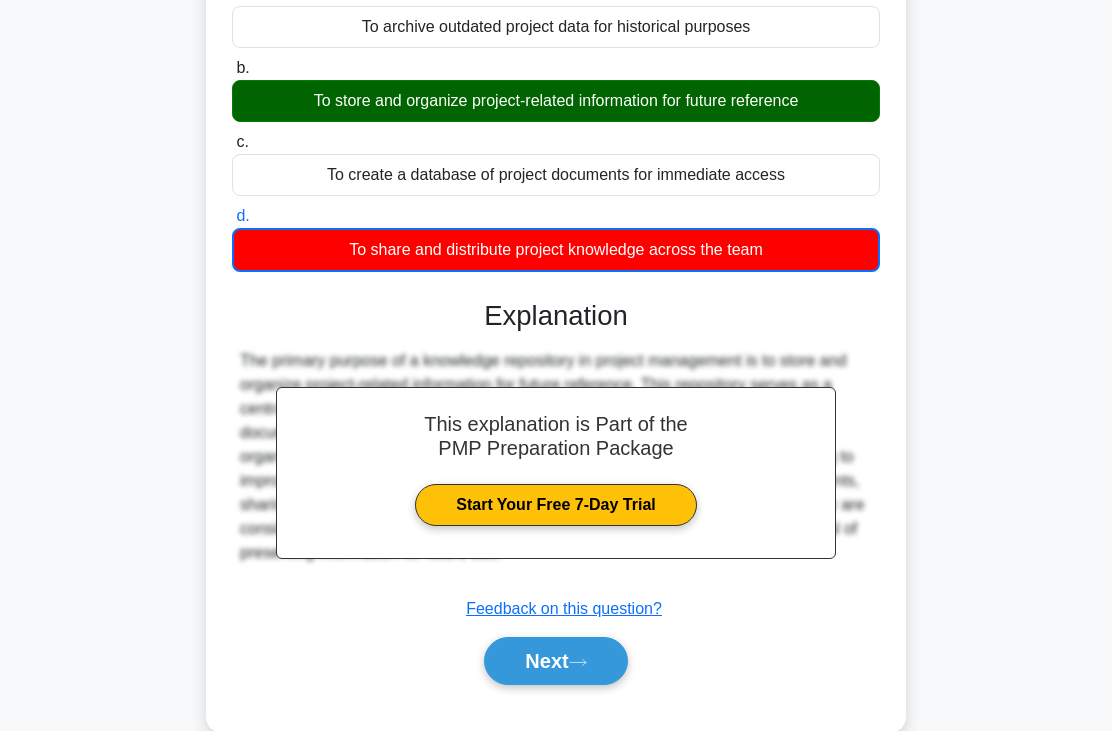 scroll, scrollTop: 227, scrollLeft: 0, axis: vertical 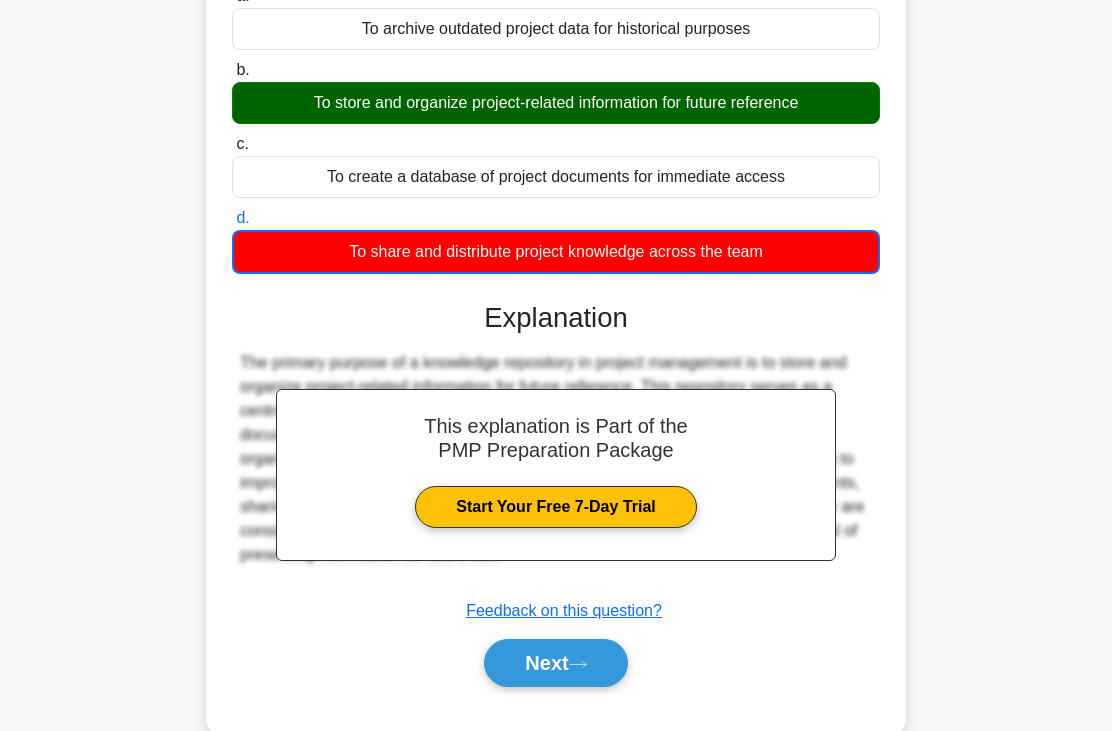 click on "Next" at bounding box center (555, 663) 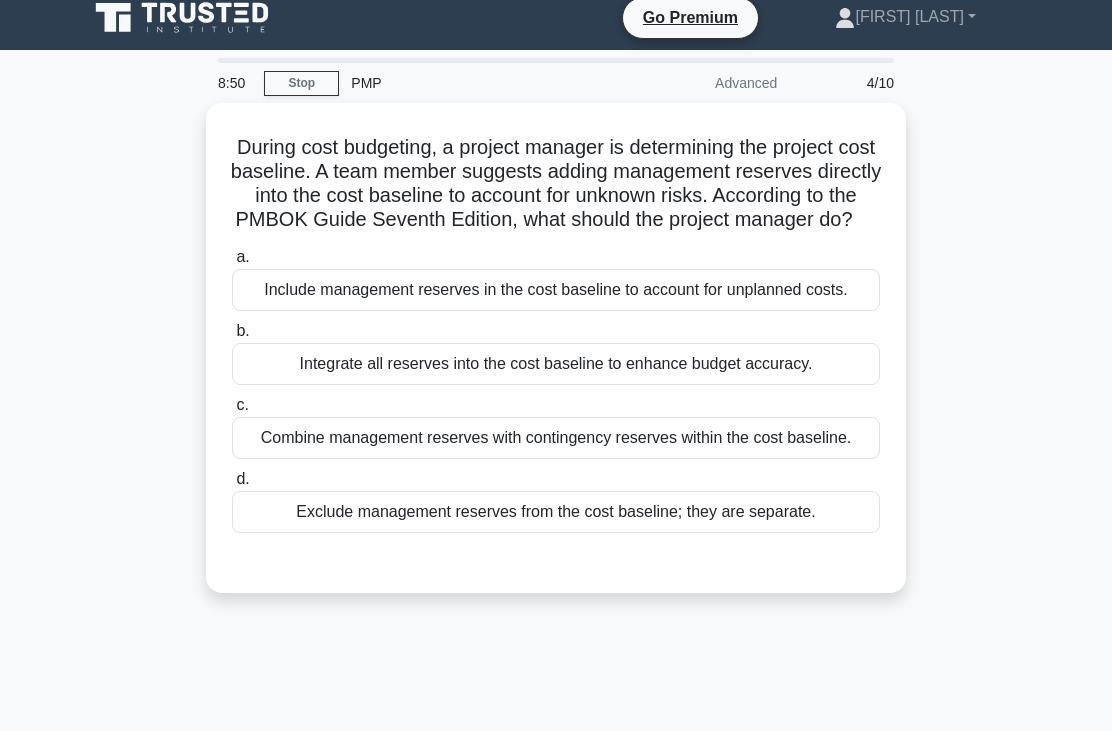 scroll, scrollTop: 13, scrollLeft: 0, axis: vertical 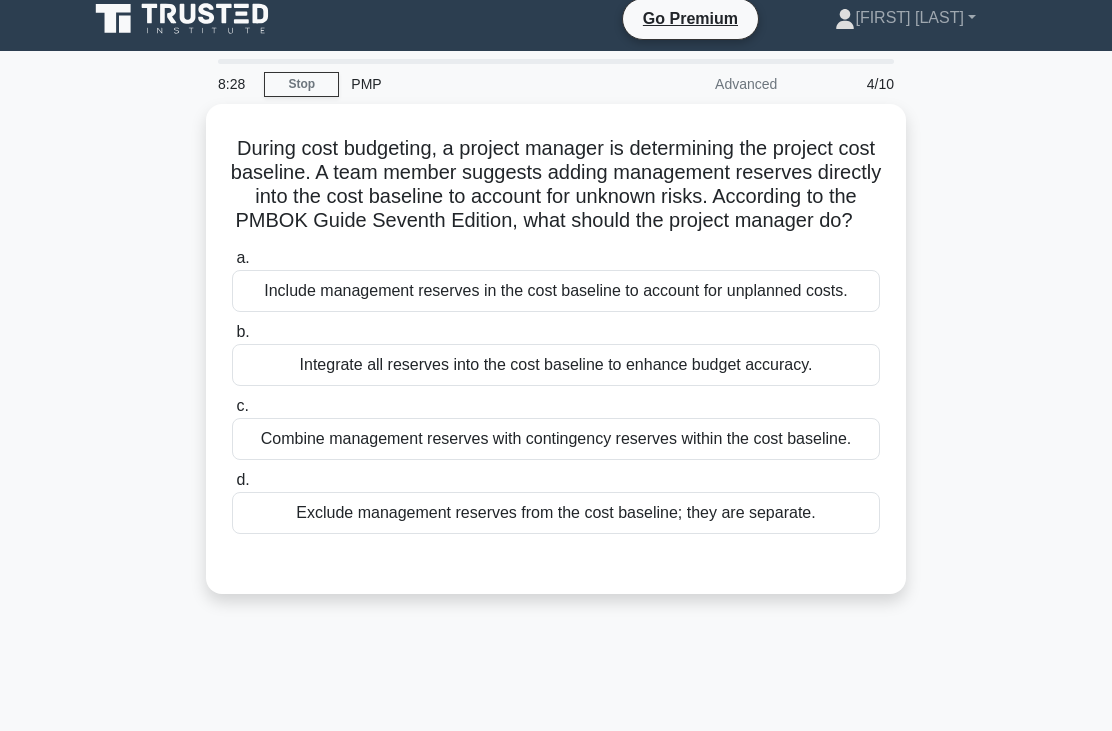 click on "Integrate all reserves into the cost baseline to enhance budget accuracy." at bounding box center [556, 365] 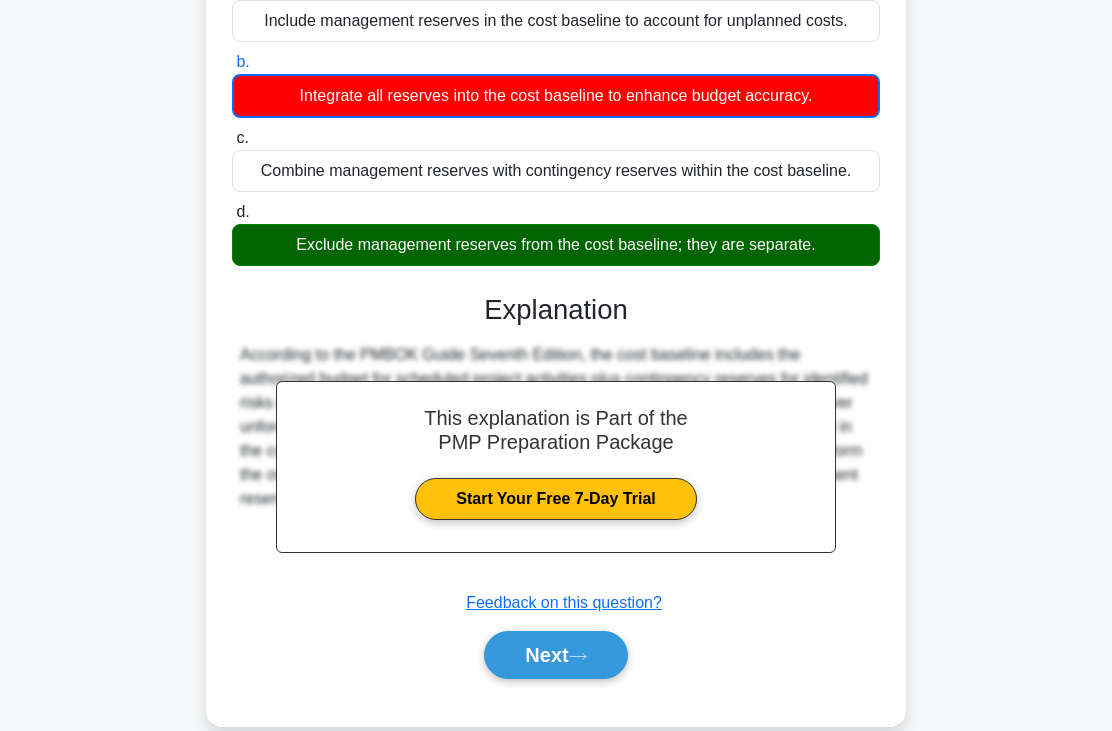 scroll, scrollTop: 283, scrollLeft: 0, axis: vertical 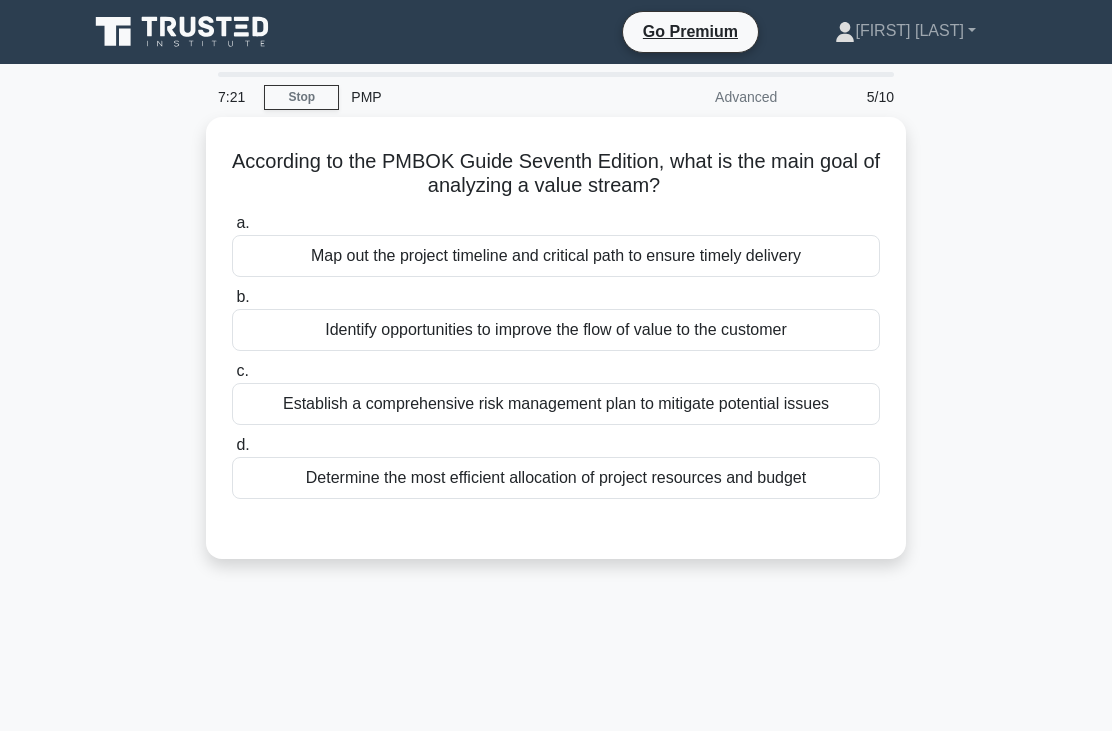 click on "Identify opportunities to improve the flow of value to the customer" at bounding box center (556, 330) 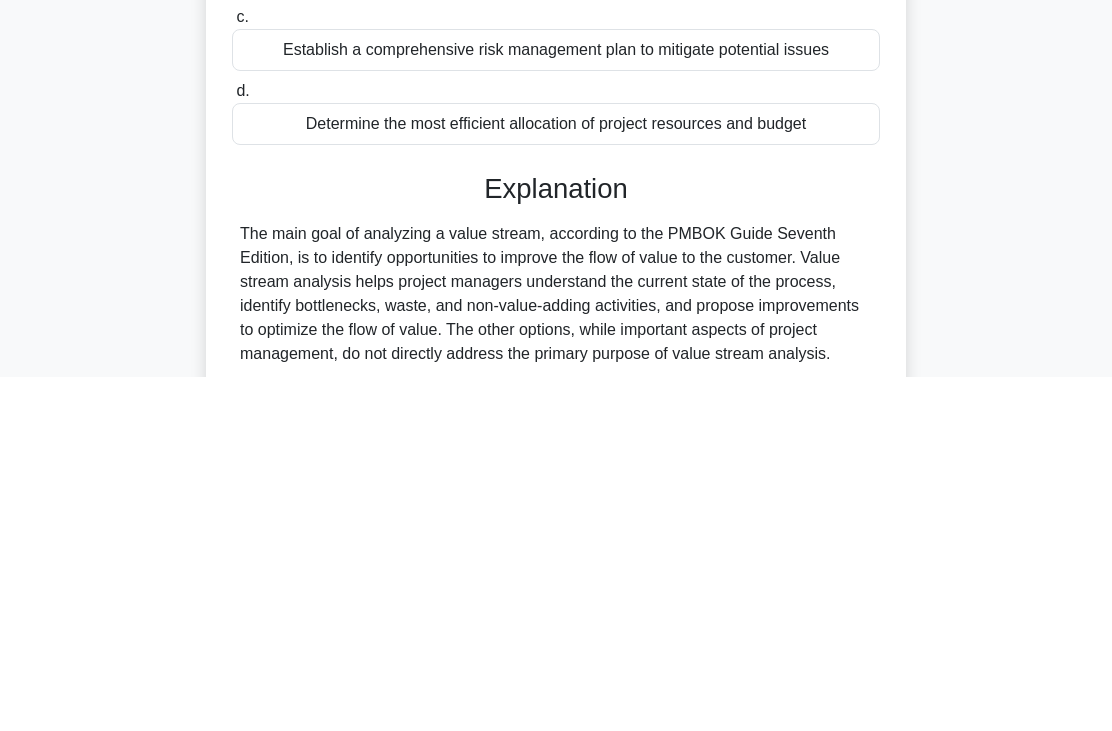 scroll, scrollTop: 285, scrollLeft: 0, axis: vertical 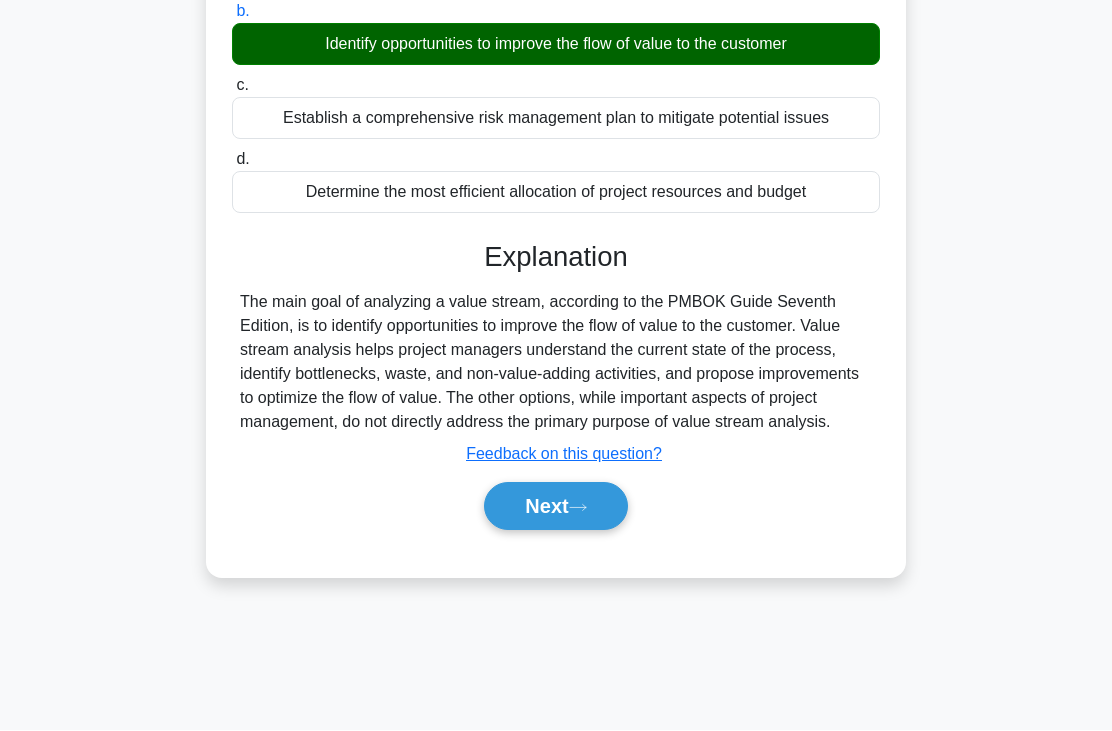 click on "Next" at bounding box center (555, 507) 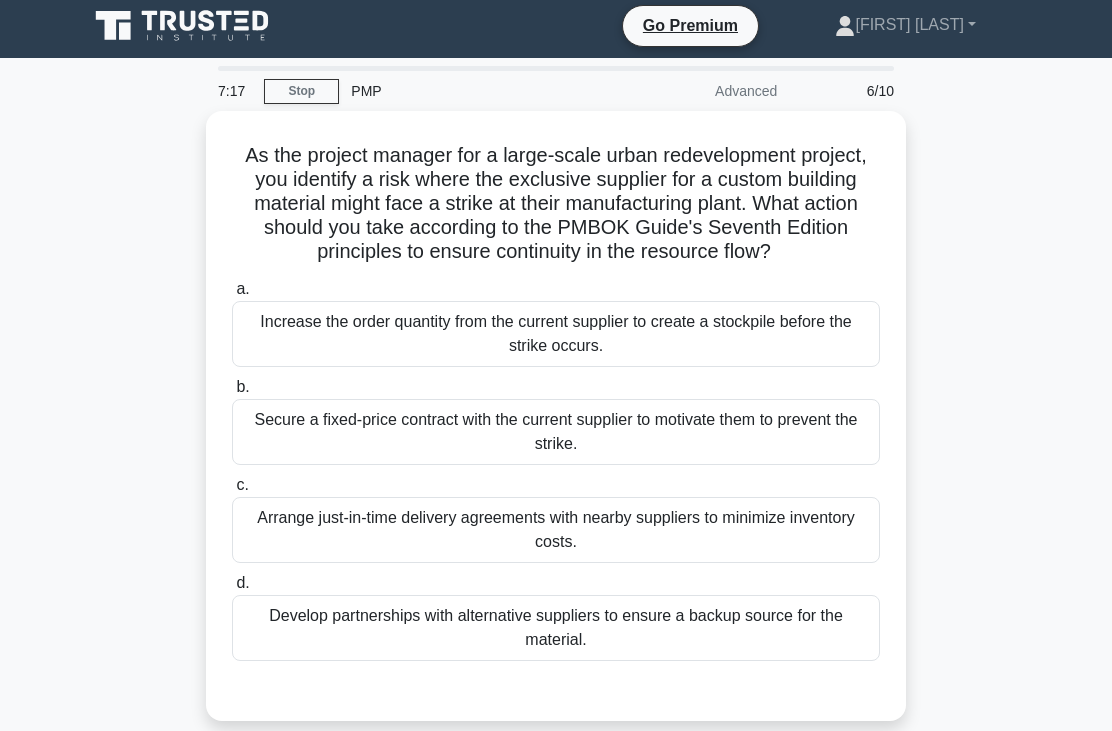 scroll, scrollTop: 6, scrollLeft: 0, axis: vertical 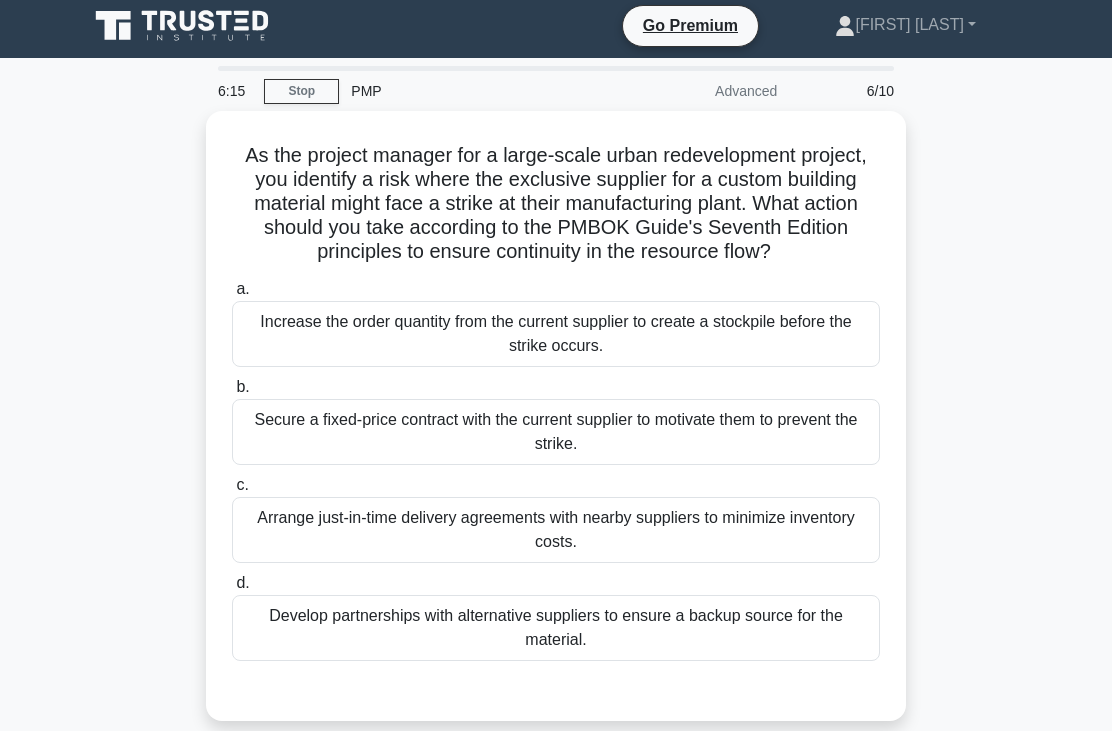 click on "Increase the order quantity from the current supplier to create a stockpile before the strike occurs." at bounding box center (556, 334) 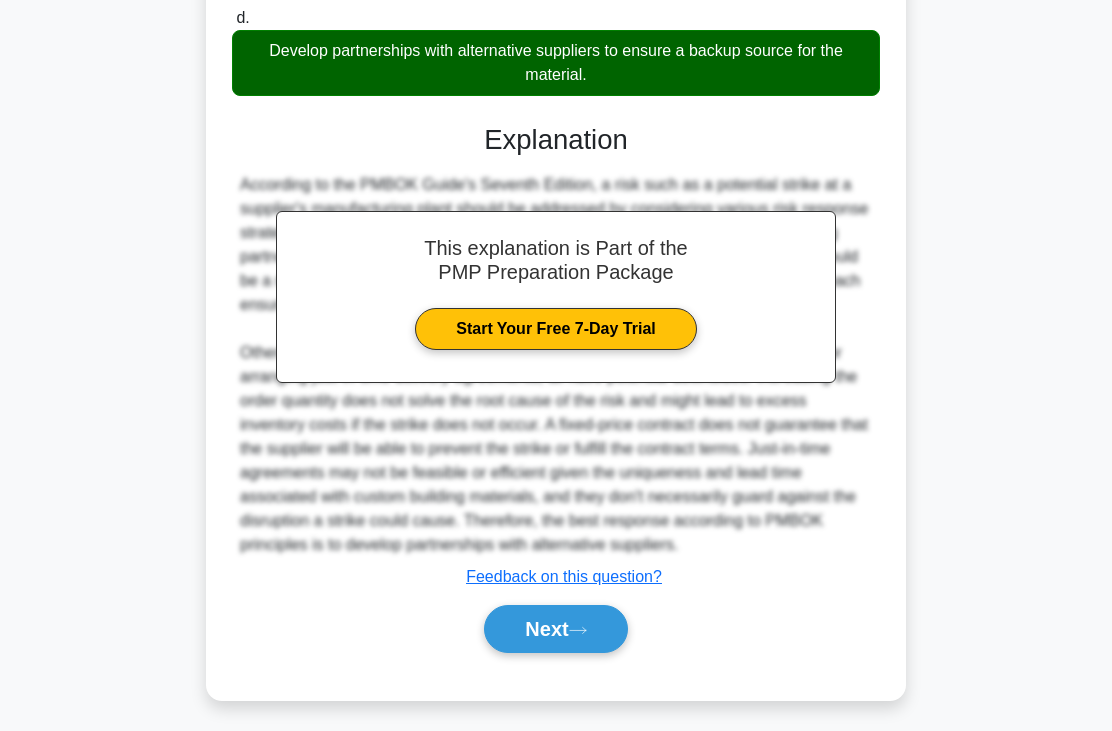 scroll, scrollTop: 583, scrollLeft: 0, axis: vertical 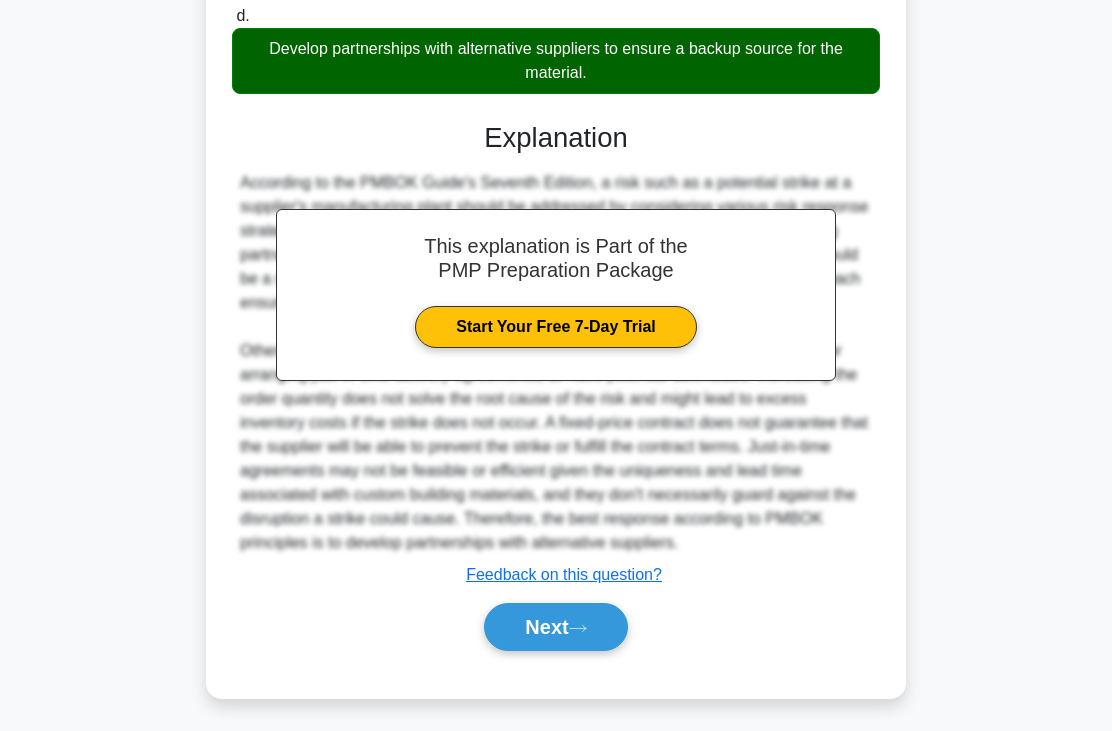click on "Next" at bounding box center [555, 627] 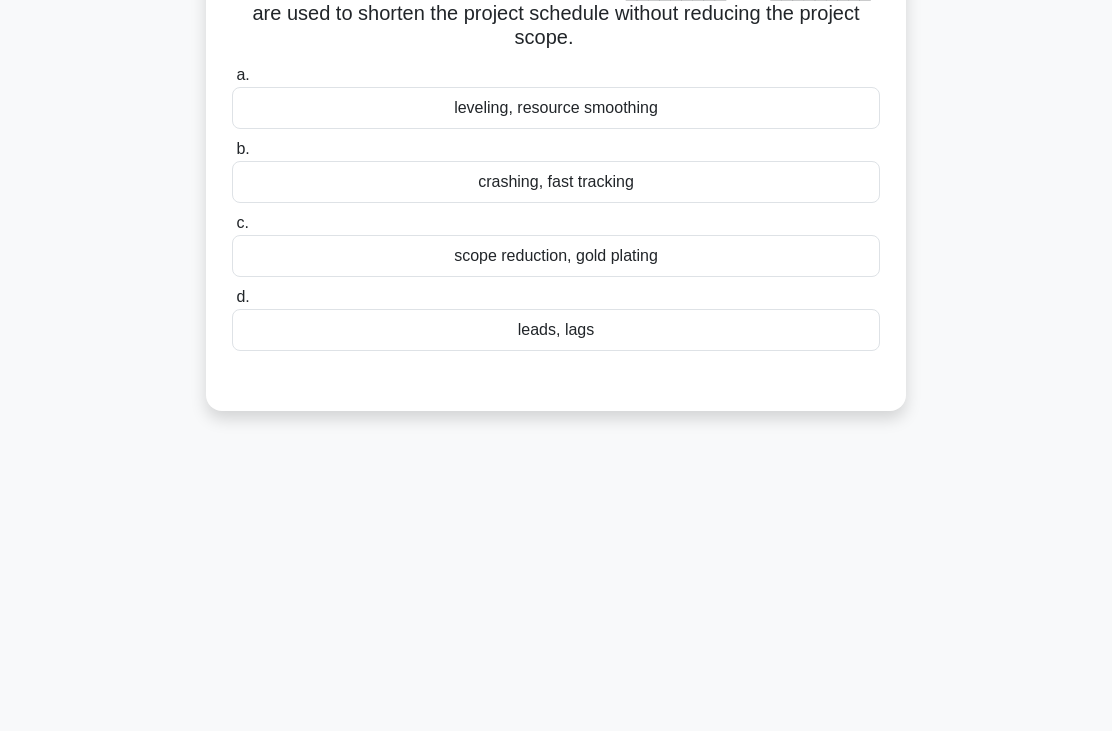 scroll, scrollTop: 0, scrollLeft: 0, axis: both 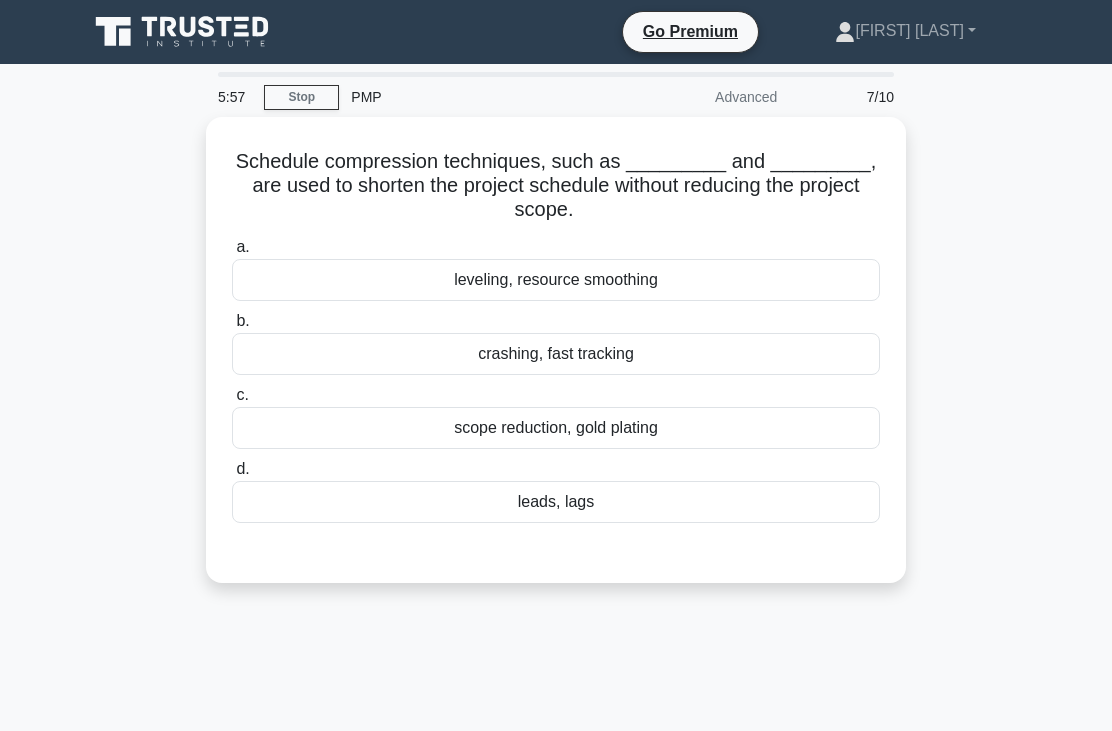 click on "a.
leveling, resource smoothing
b.
crashing, fast tracking
c. d." at bounding box center [556, 379] 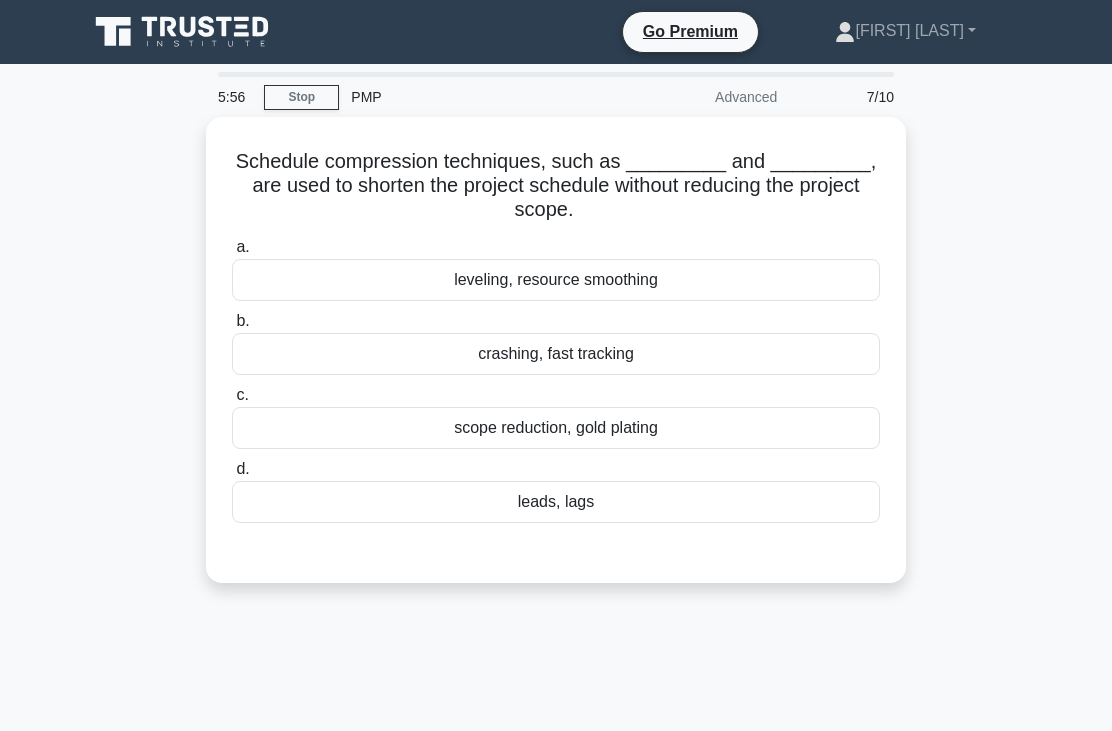 click on "crashing, fast tracking" at bounding box center [556, 354] 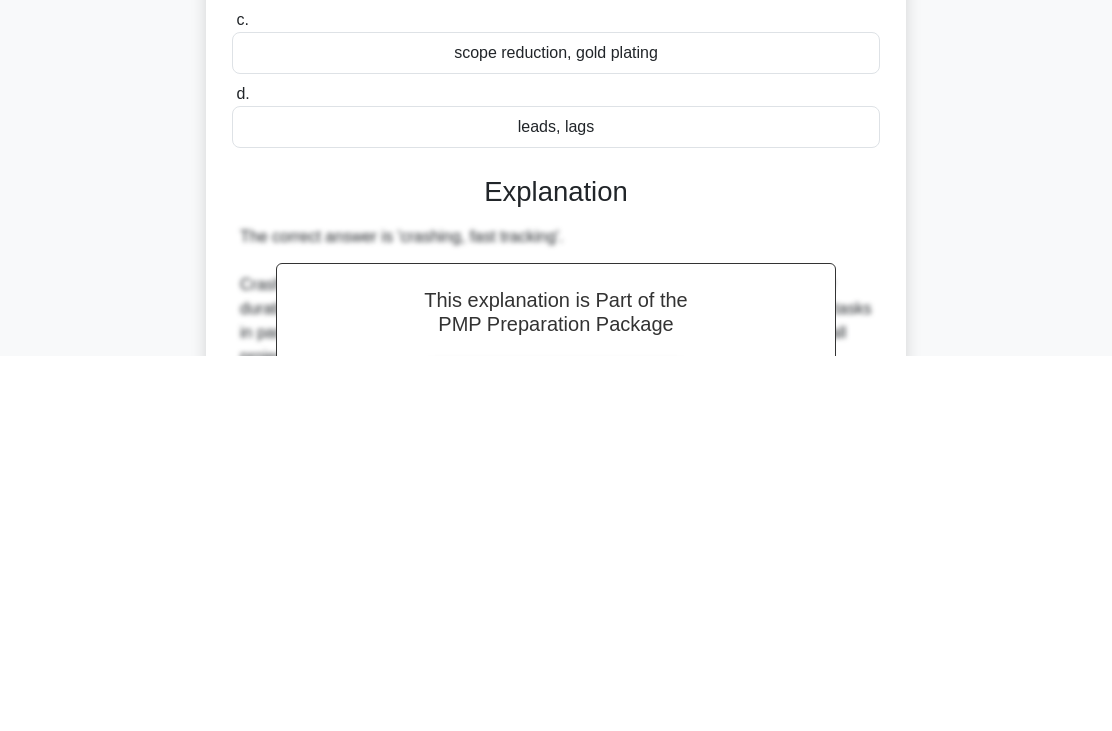 scroll, scrollTop: 317, scrollLeft: 0, axis: vertical 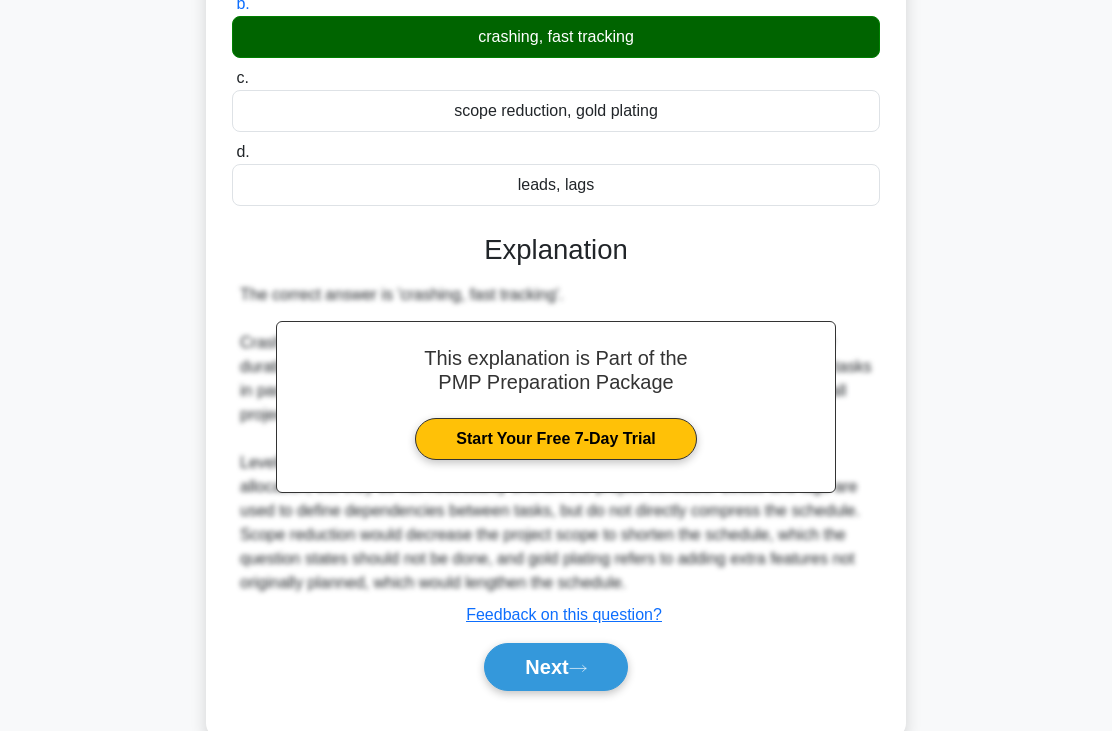 click on "Next" at bounding box center (555, 667) 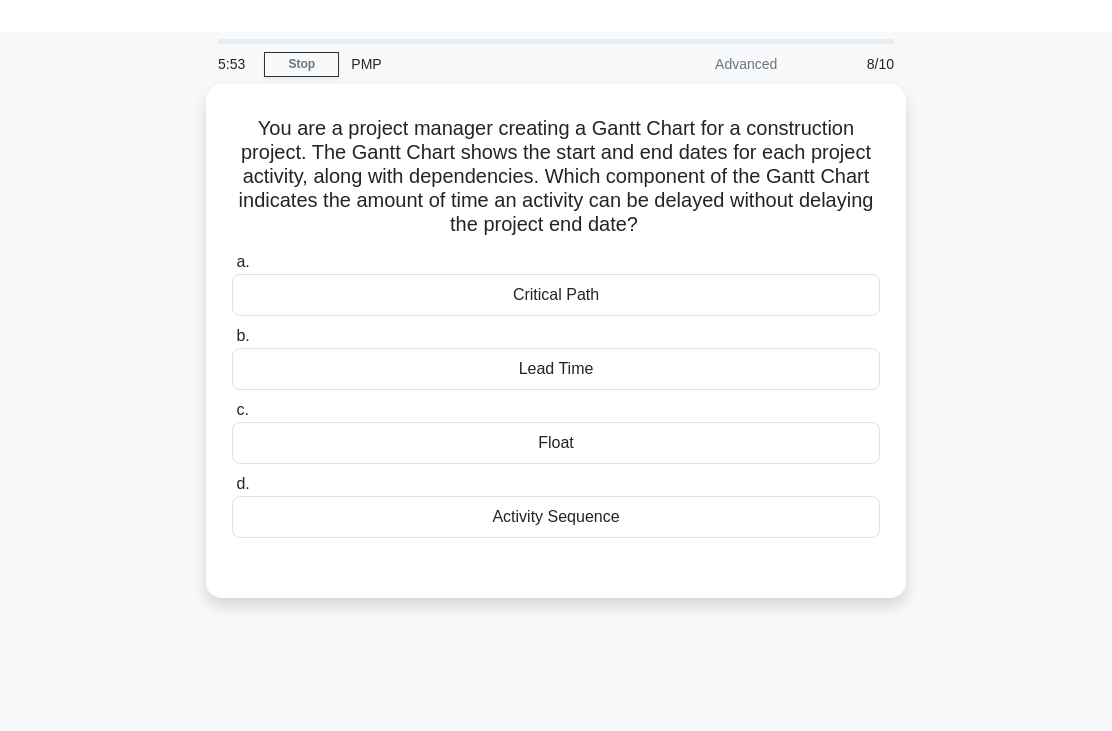 scroll, scrollTop: 0, scrollLeft: 0, axis: both 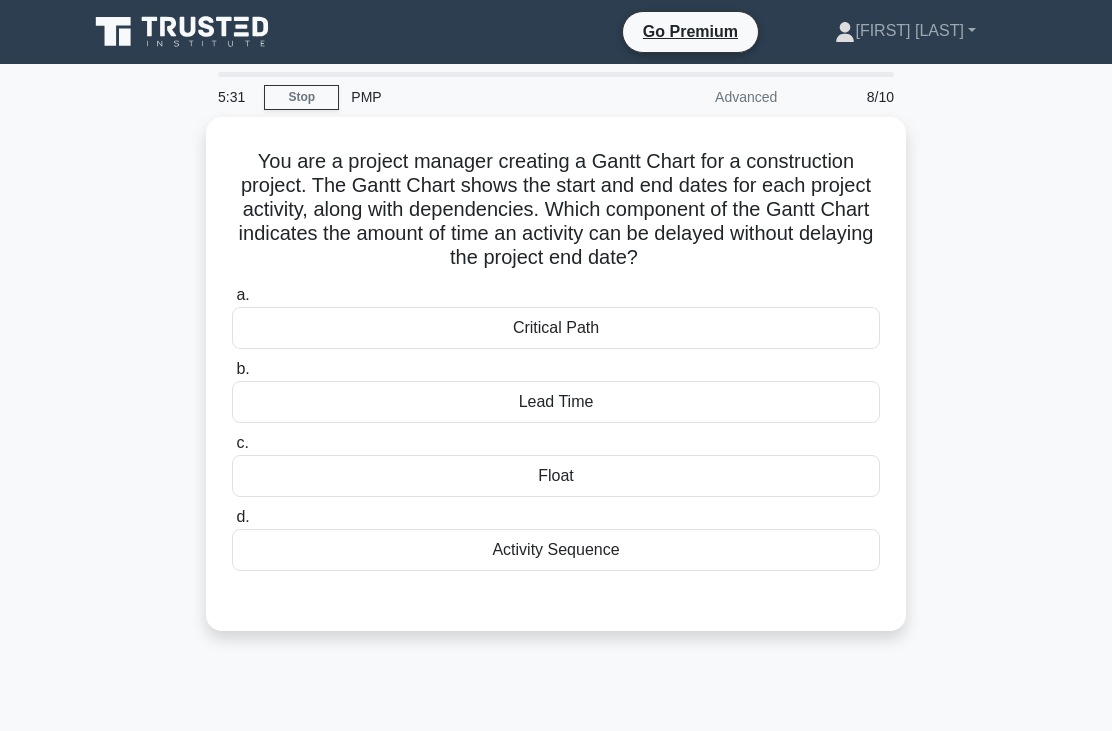 click on "Float" at bounding box center [556, 476] 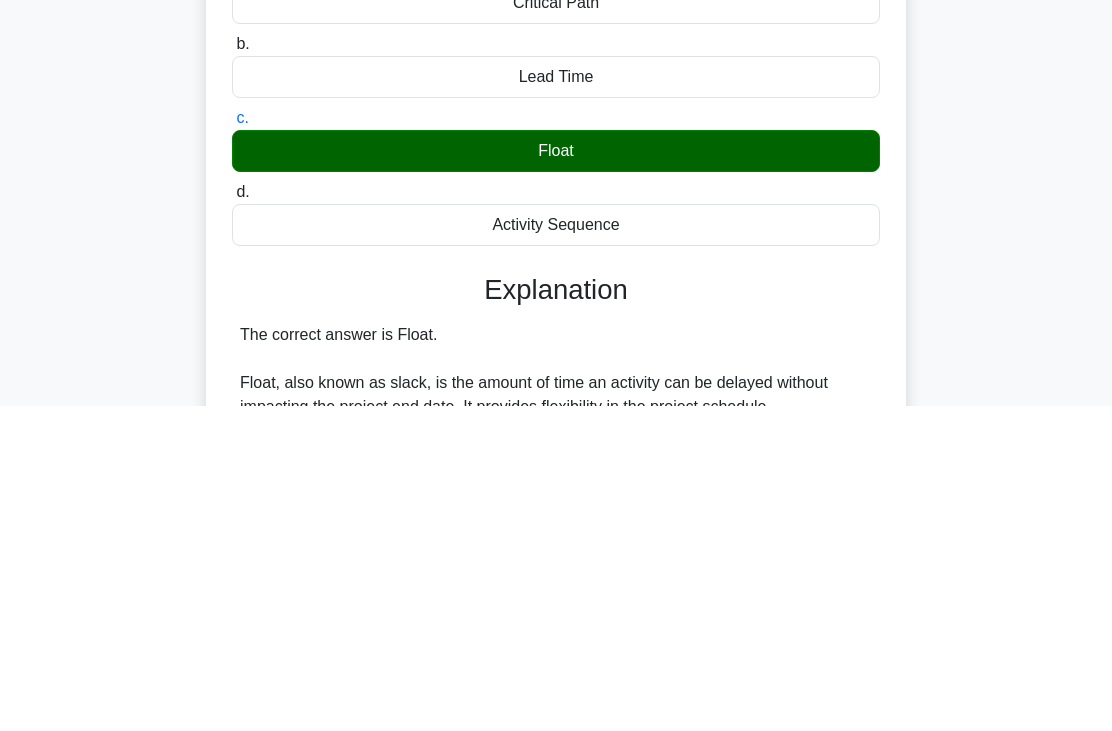 scroll, scrollTop: 413, scrollLeft: 0, axis: vertical 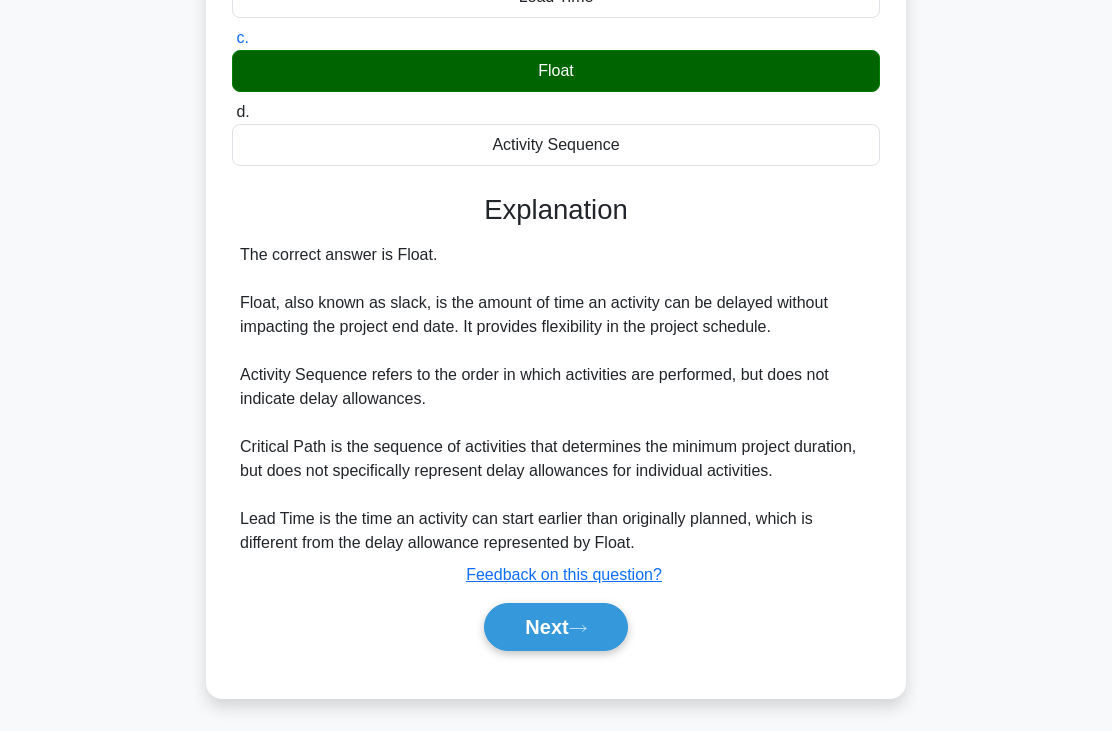 click on "Next" at bounding box center (555, 627) 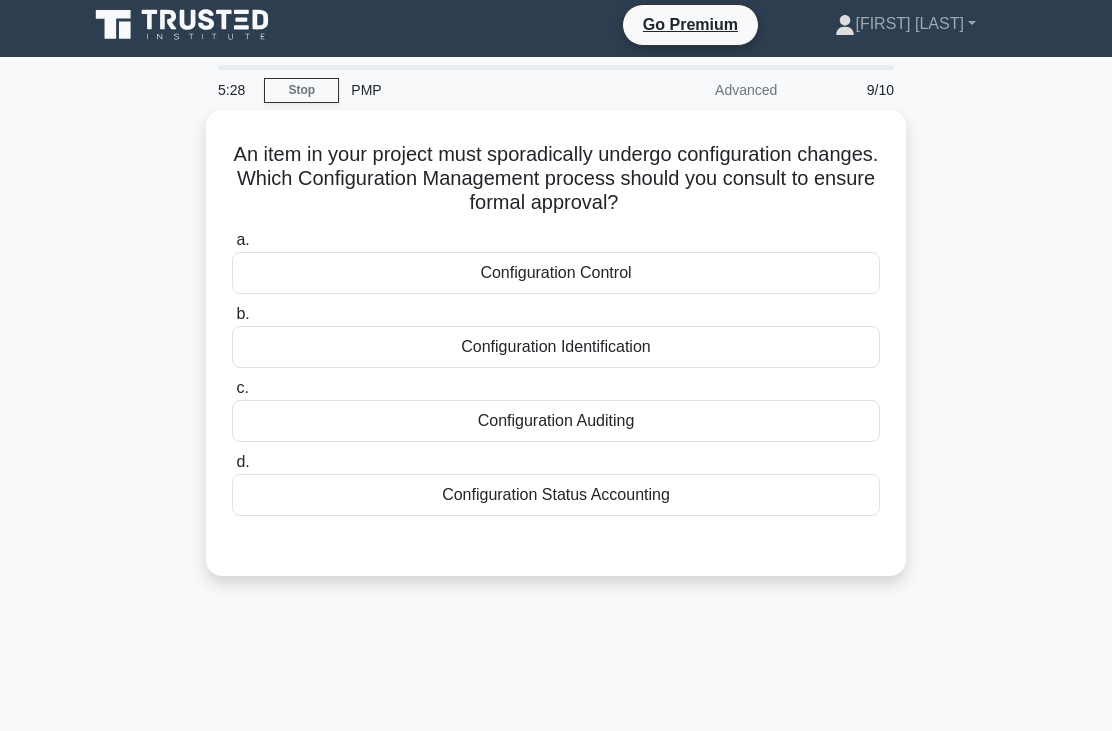 scroll, scrollTop: 0, scrollLeft: 0, axis: both 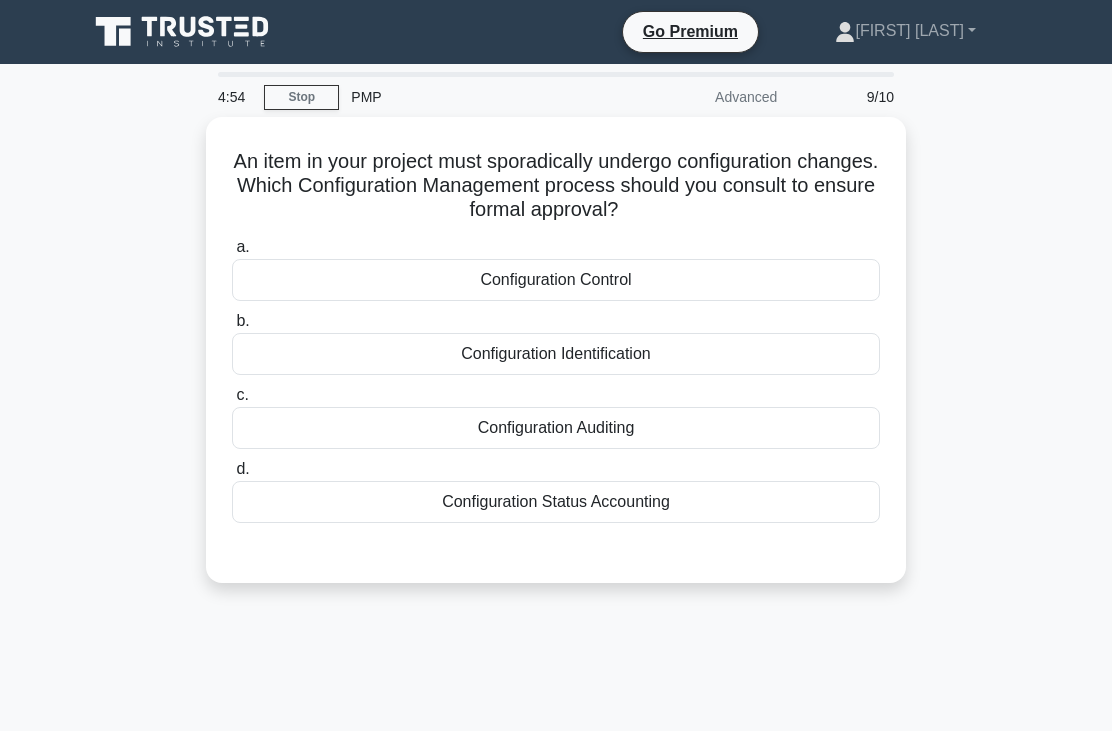 click on "Configuration Status Accounting" at bounding box center [556, 502] 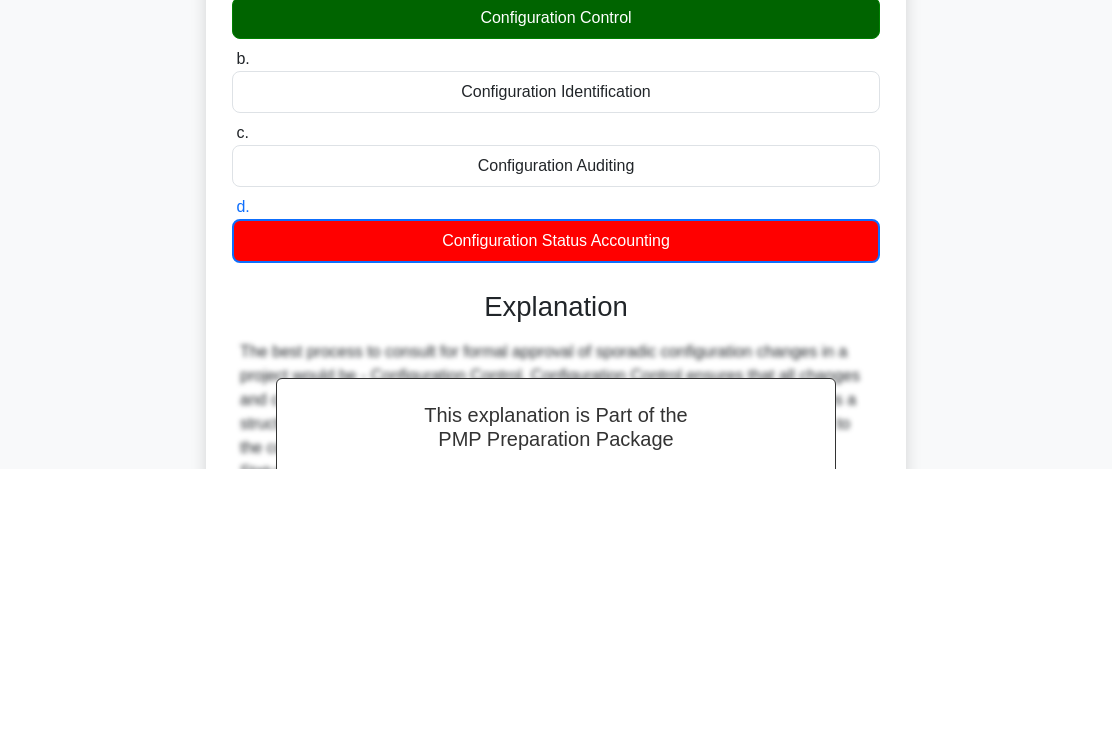 scroll, scrollTop: 319, scrollLeft: 0, axis: vertical 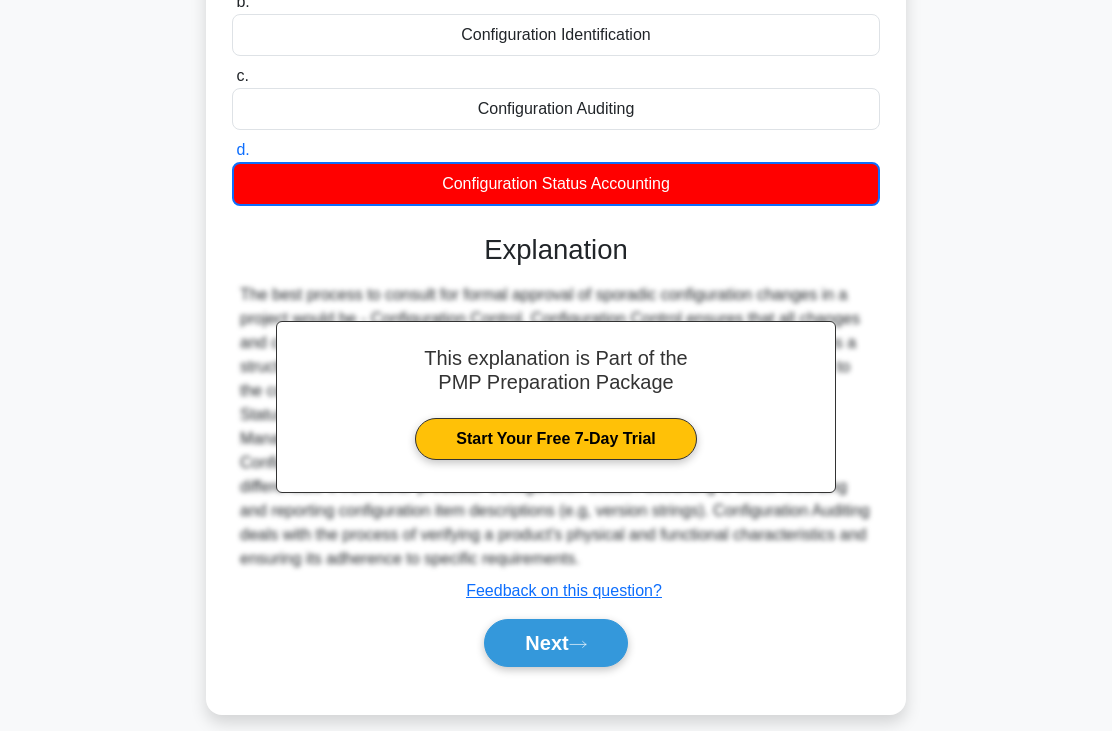 click on "Next" at bounding box center (555, 643) 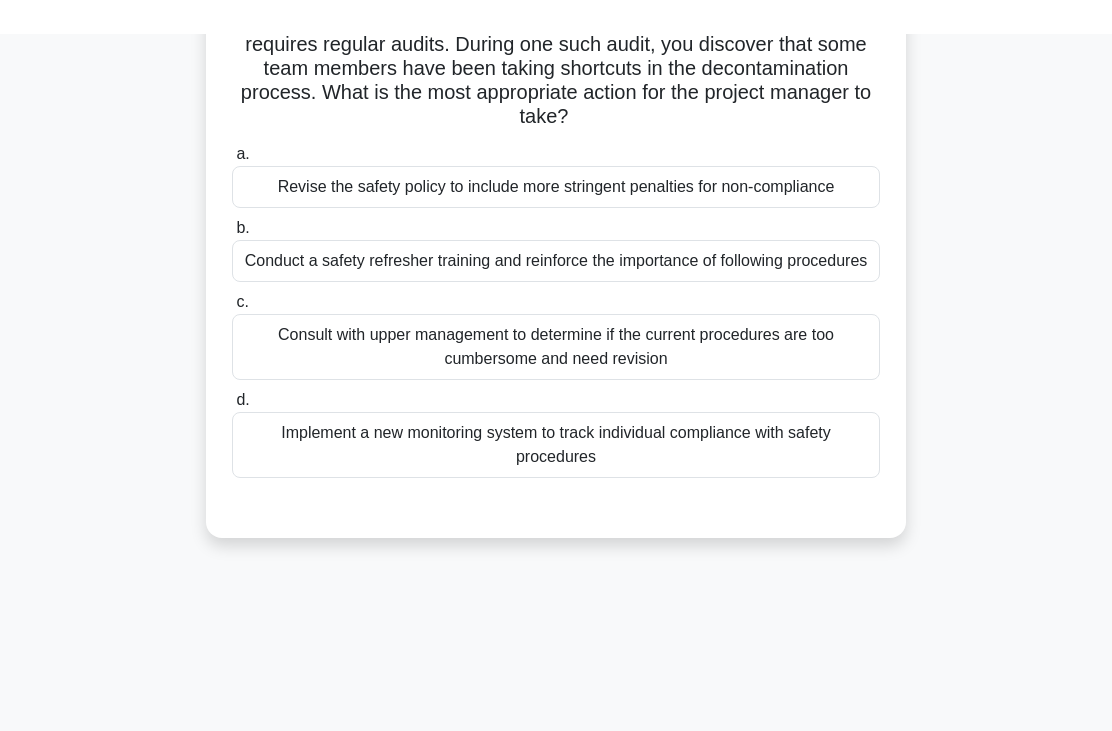 scroll, scrollTop: 0, scrollLeft: 0, axis: both 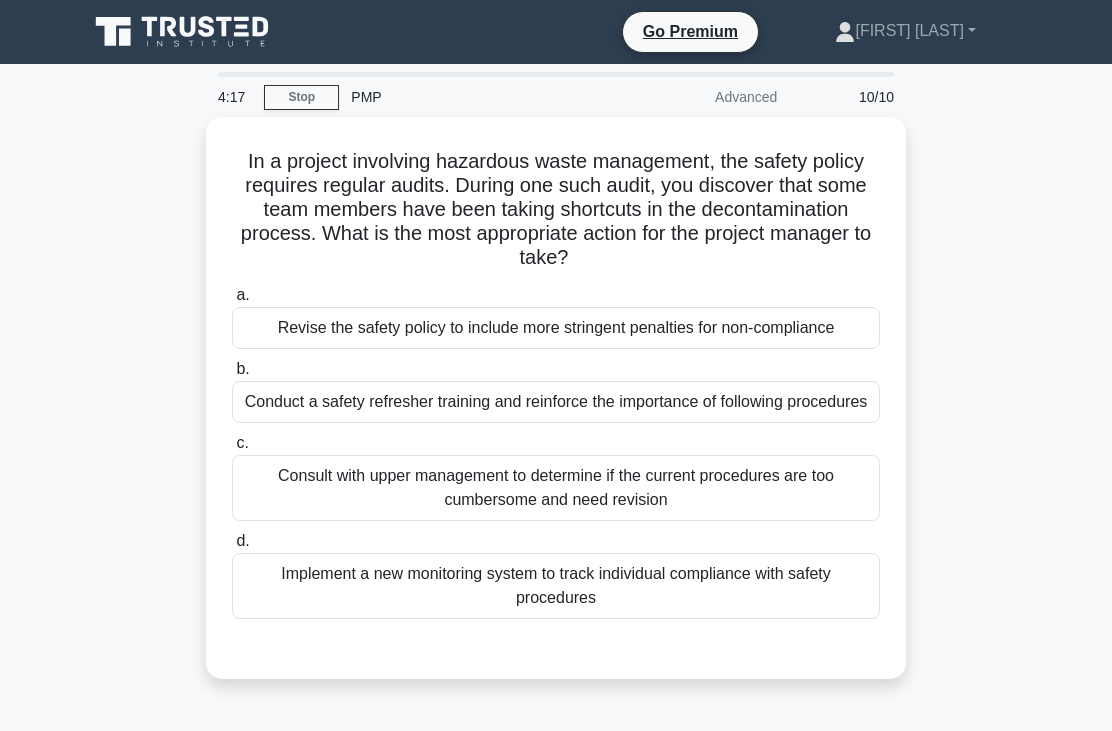 click on "Conduct a safety refresher training and reinforce the importance of following procedures" at bounding box center [556, 402] 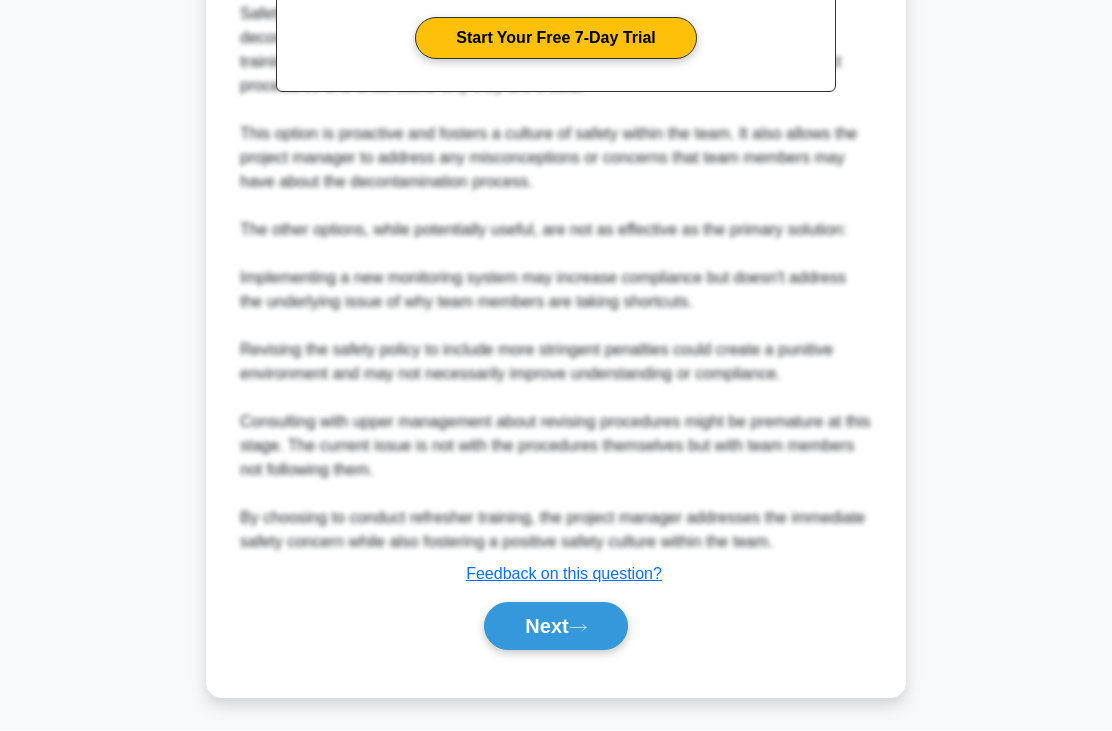 scroll, scrollTop: 893, scrollLeft: 0, axis: vertical 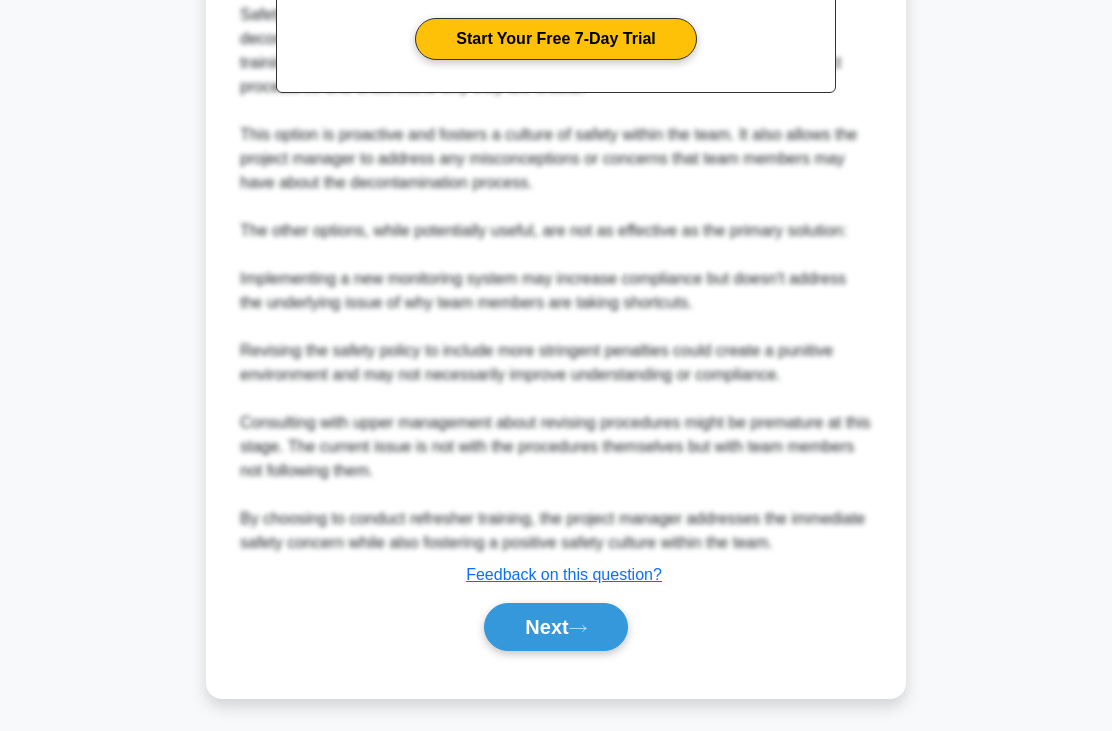 click on "Next" at bounding box center (555, 627) 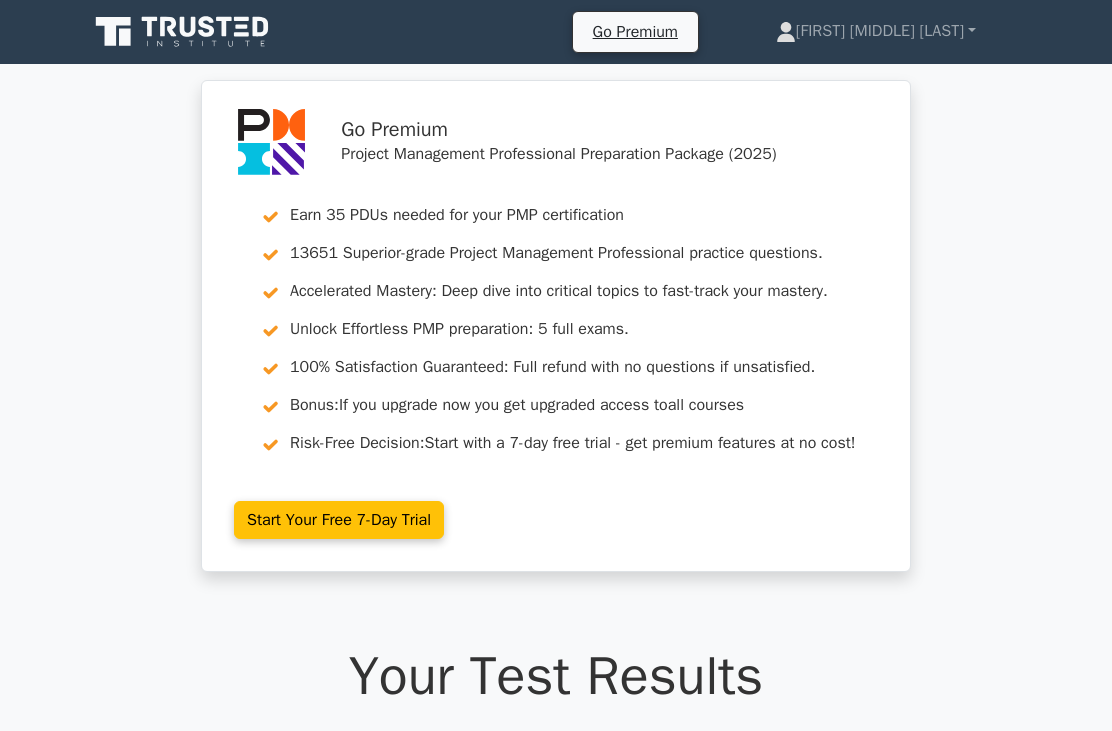 scroll, scrollTop: 0, scrollLeft: 0, axis: both 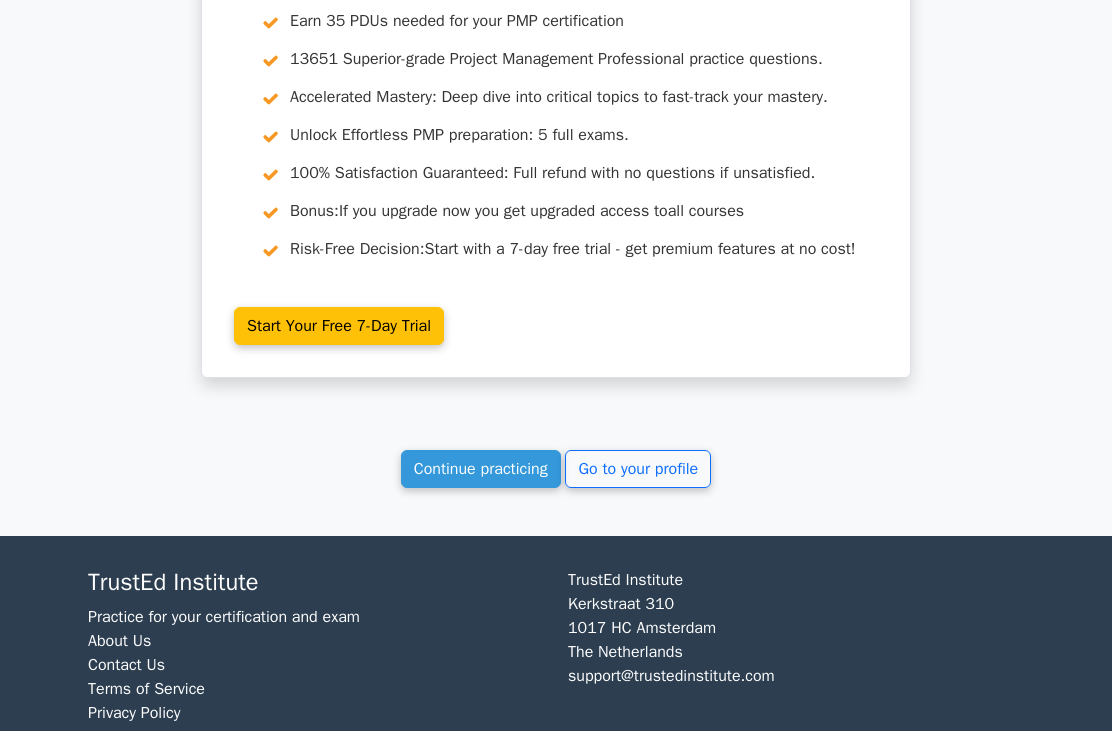 click on "Continue practicing" at bounding box center [481, 469] 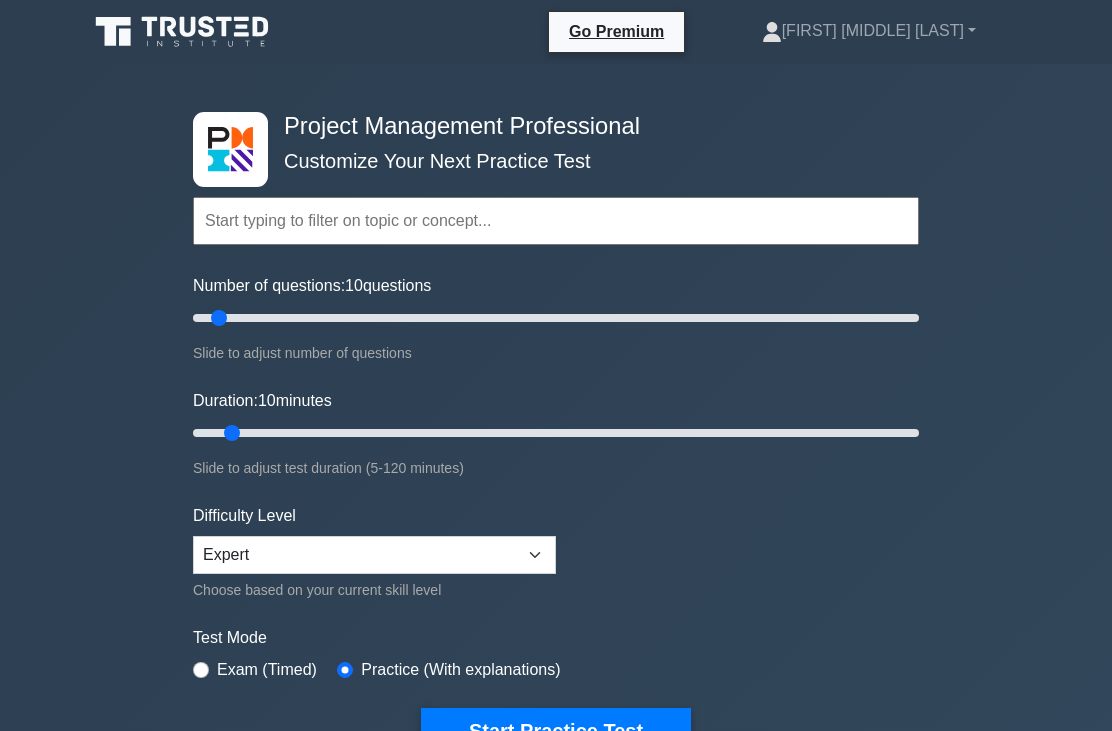 scroll, scrollTop: 0, scrollLeft: 0, axis: both 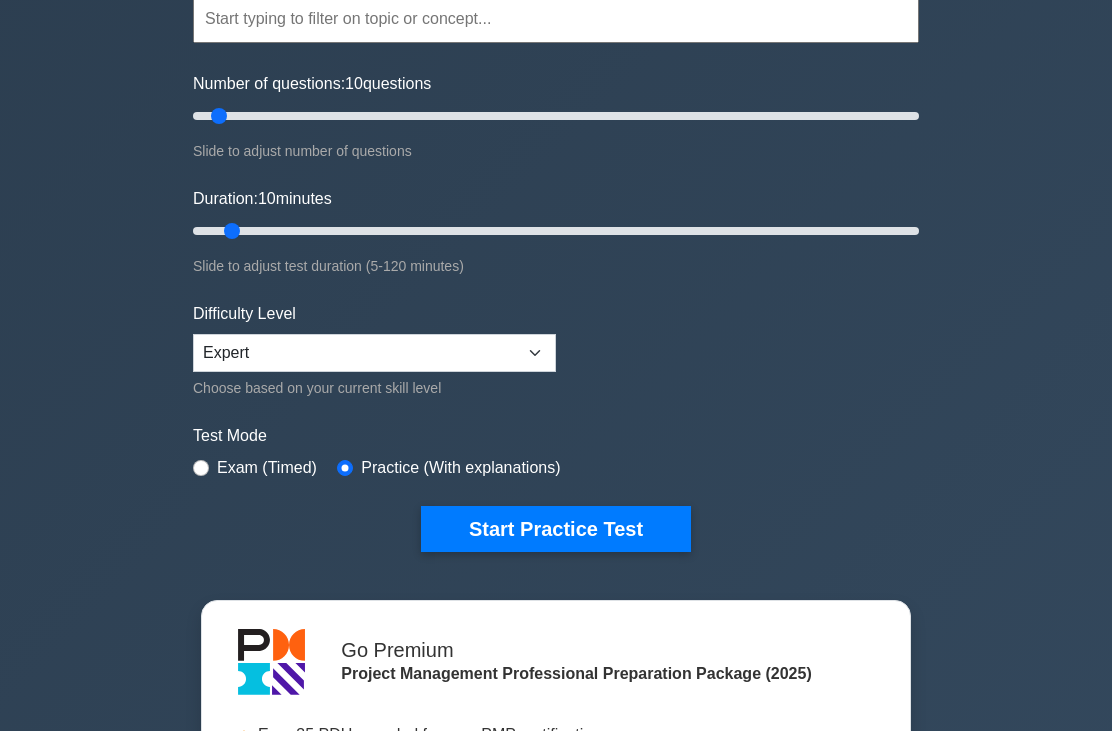click at bounding box center [201, 469] 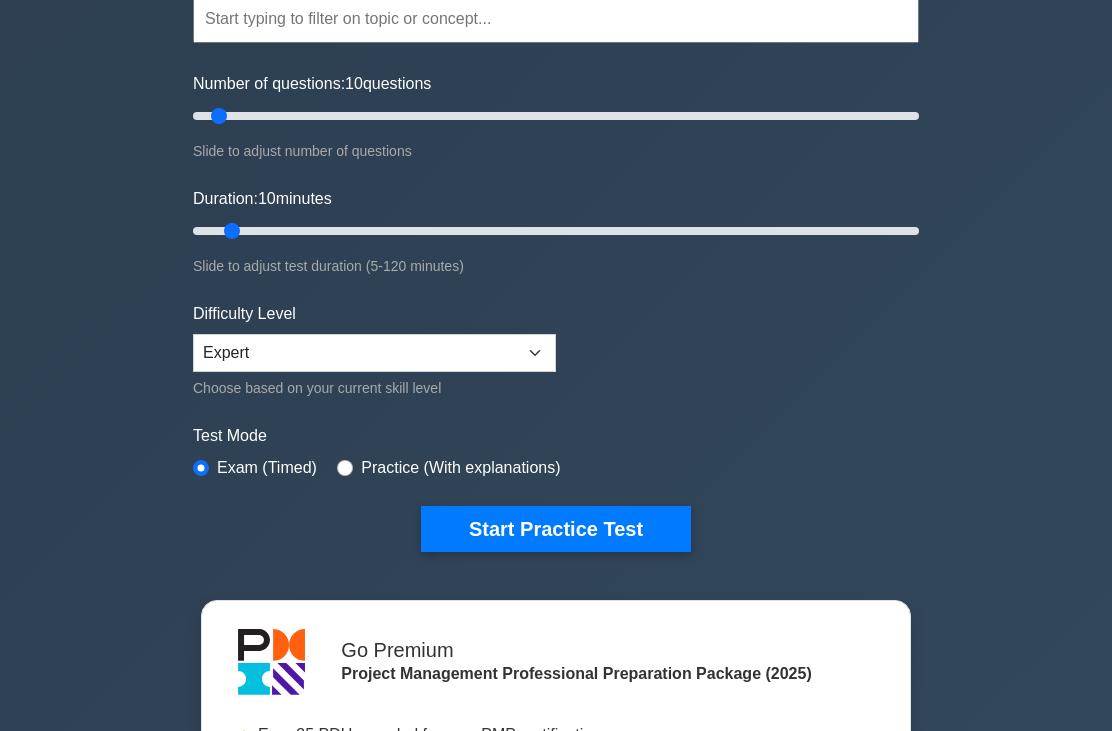 scroll, scrollTop: 202, scrollLeft: 0, axis: vertical 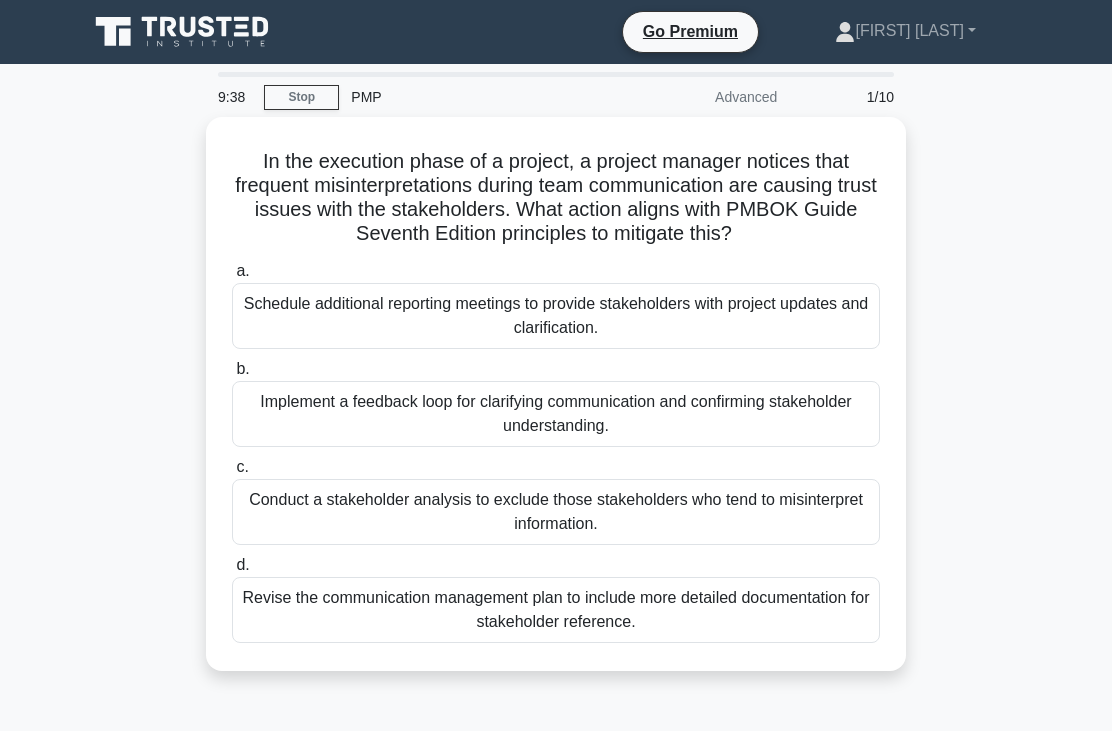 click on "Implement a feedback loop for clarifying communication and confirming stakeholder understanding." at bounding box center [556, 414] 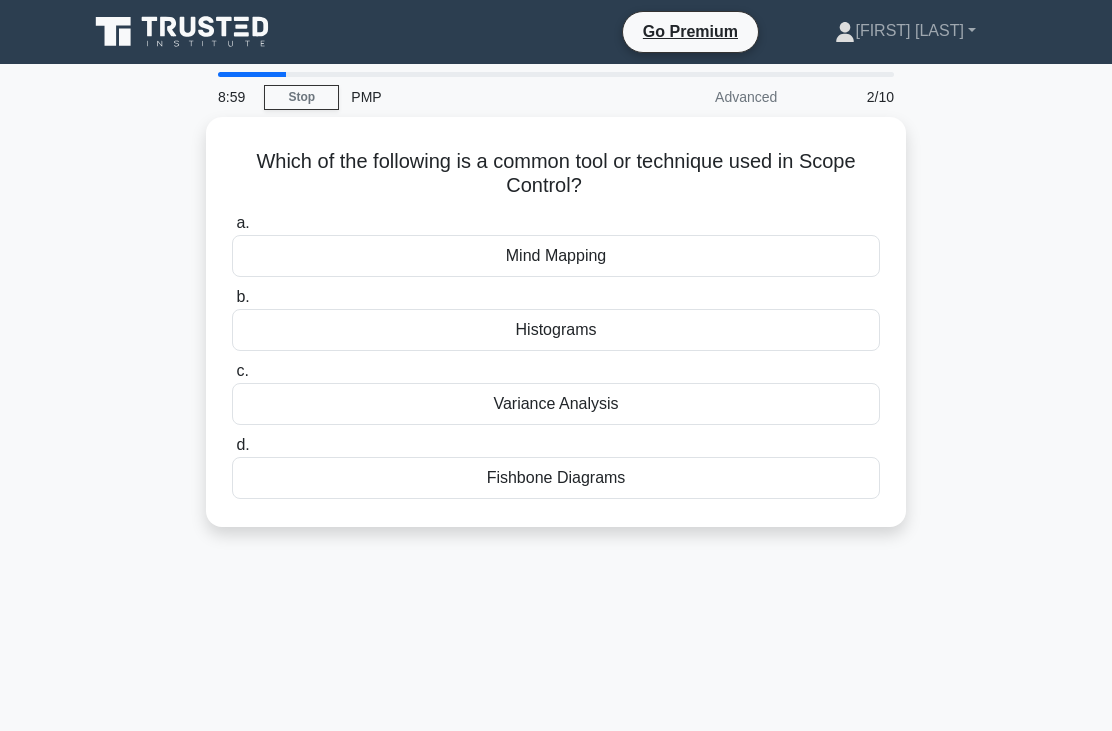 click on "Mind Mapping" at bounding box center (556, 256) 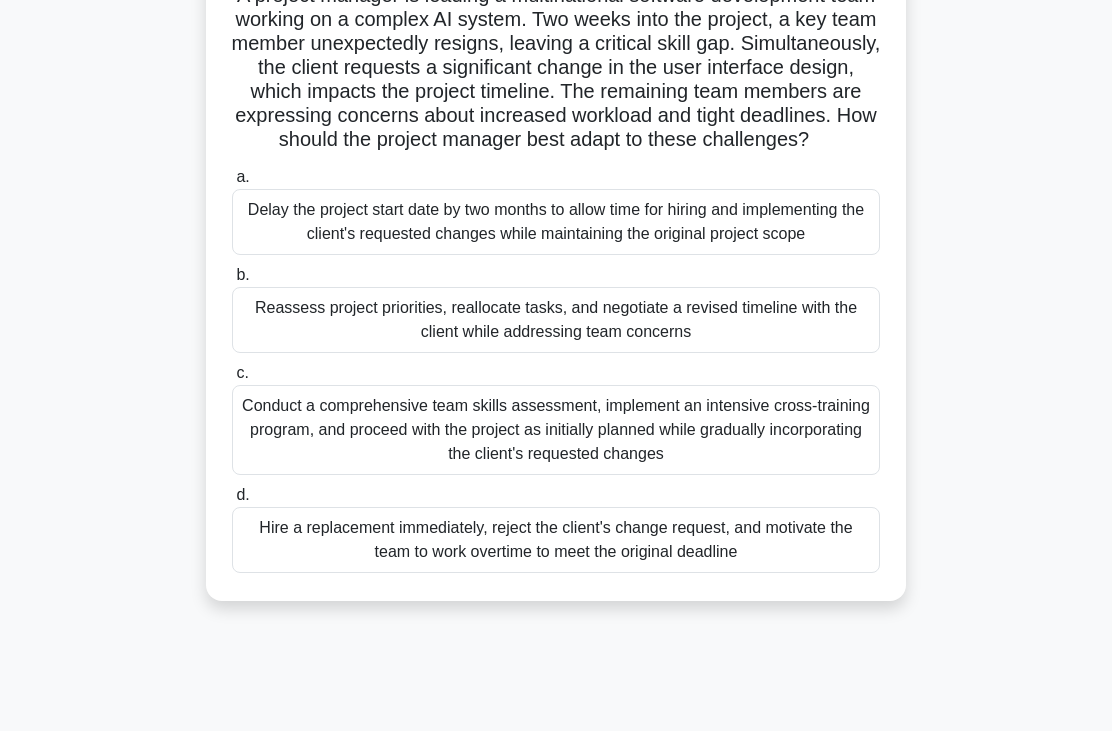 scroll, scrollTop: 166, scrollLeft: 0, axis: vertical 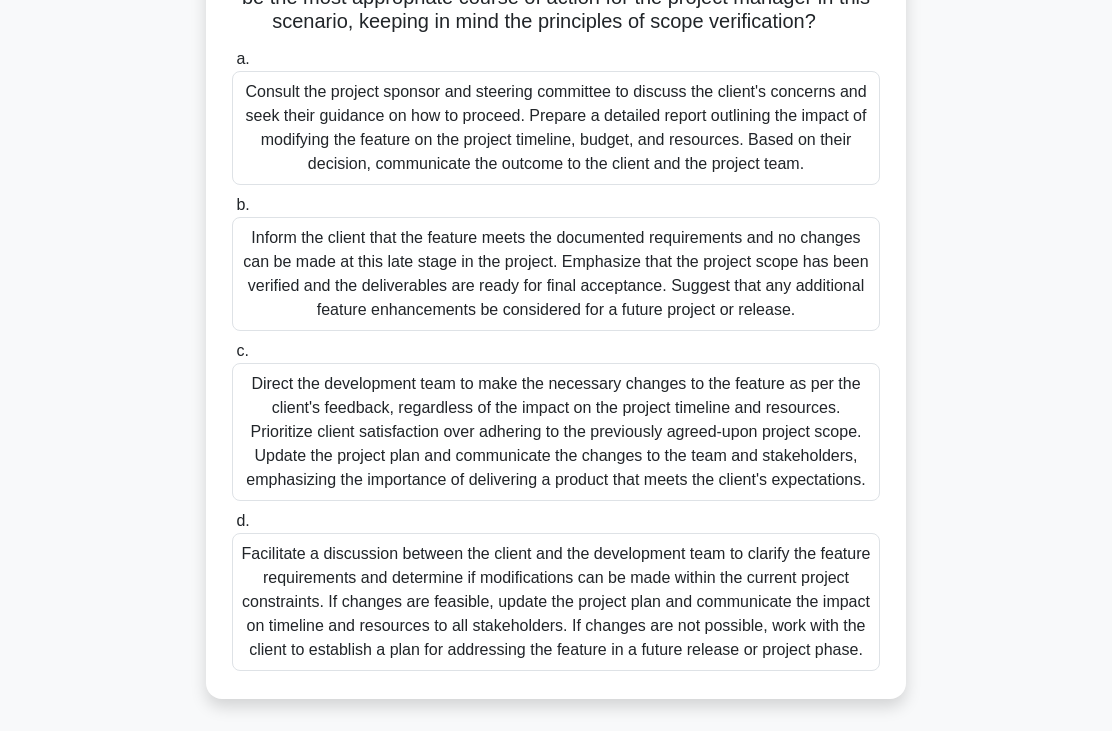 click on "Facilitate a discussion between the client and the development team to clarify the feature requirements and determine if modifications can be made within the current project constraints. If changes are feasible, update the project plan and communicate the impact on timeline and resources to all stakeholders. If changes are not possible, work with the client to establish a plan for addressing the feature in a future release or project phase." at bounding box center [556, 602] 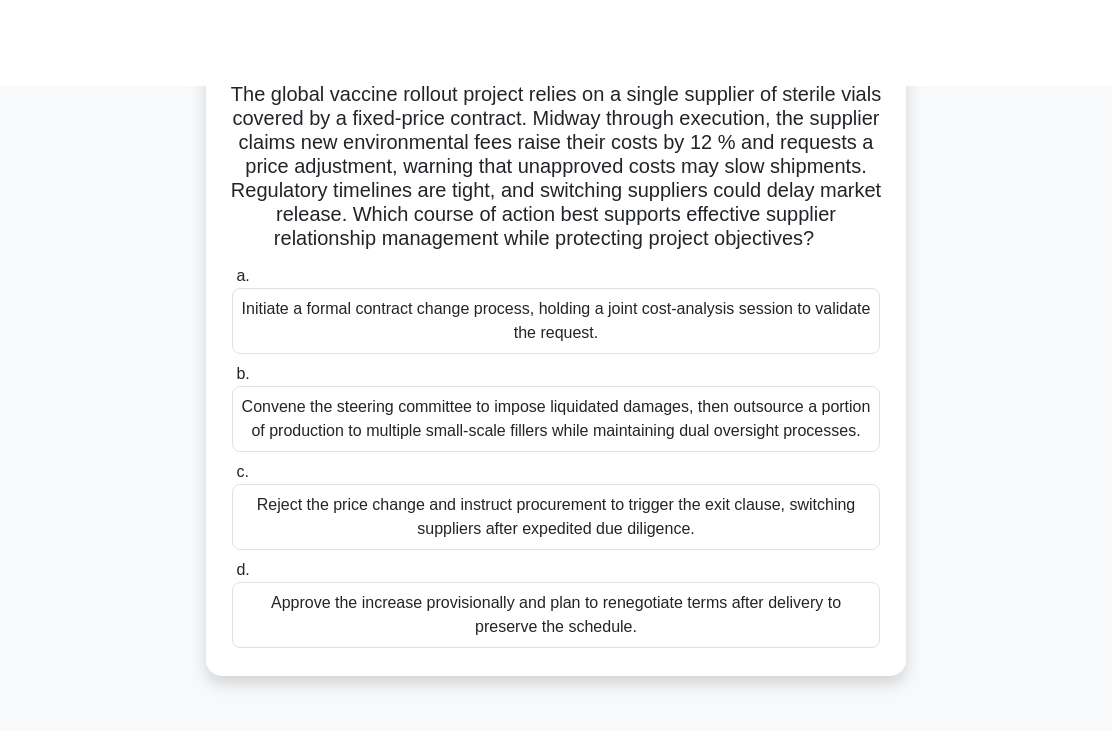 scroll, scrollTop: 0, scrollLeft: 0, axis: both 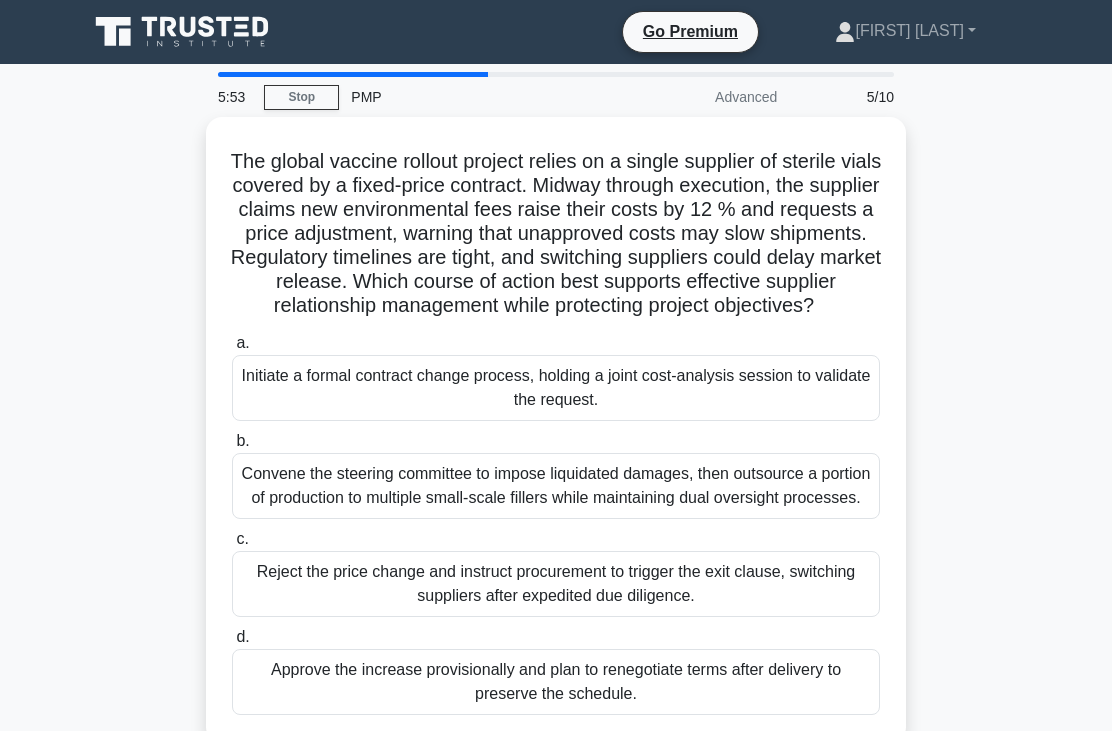 click on "Initiate a formal contract change process, holding a joint cost-analysis session to validate the request." at bounding box center (556, 388) 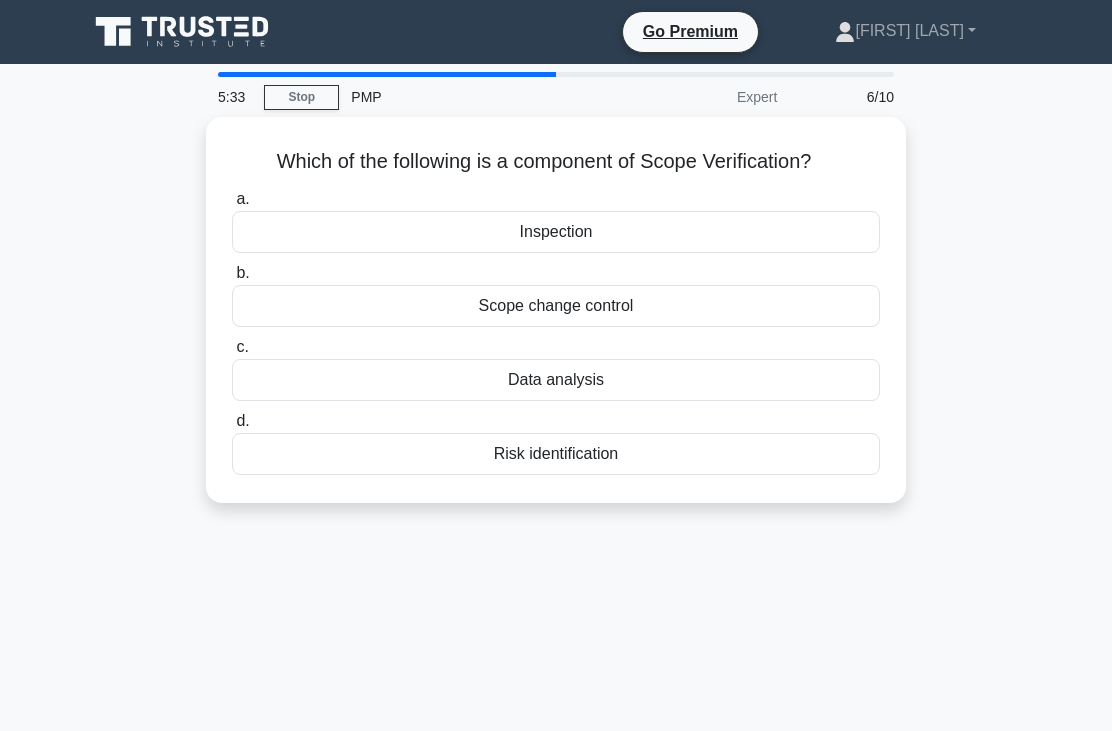 click on "Data analysis" at bounding box center (556, 380) 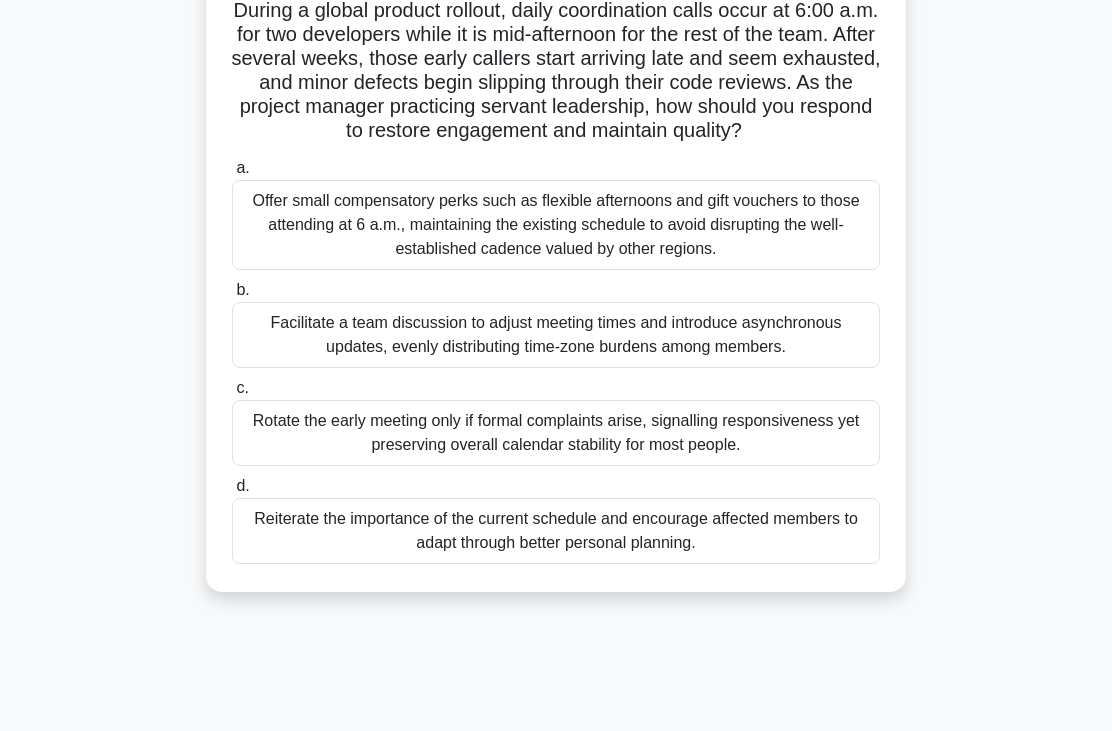 scroll, scrollTop: 151, scrollLeft: 0, axis: vertical 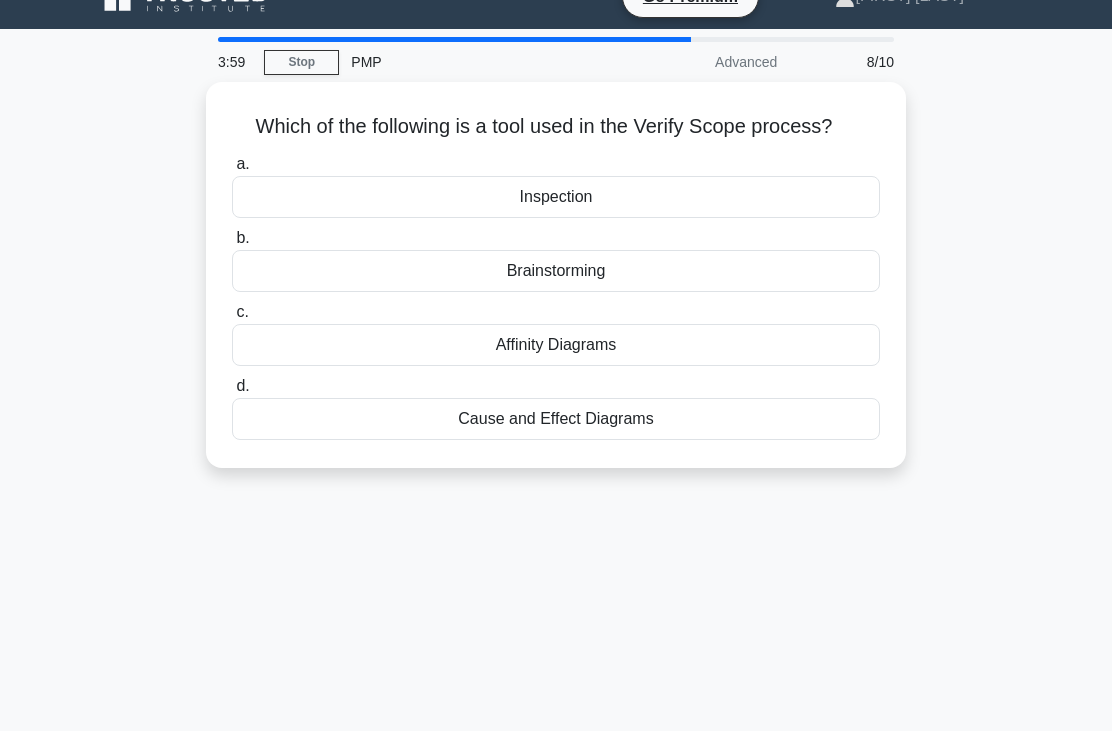 click on "Affinity Diagrams" at bounding box center (556, 345) 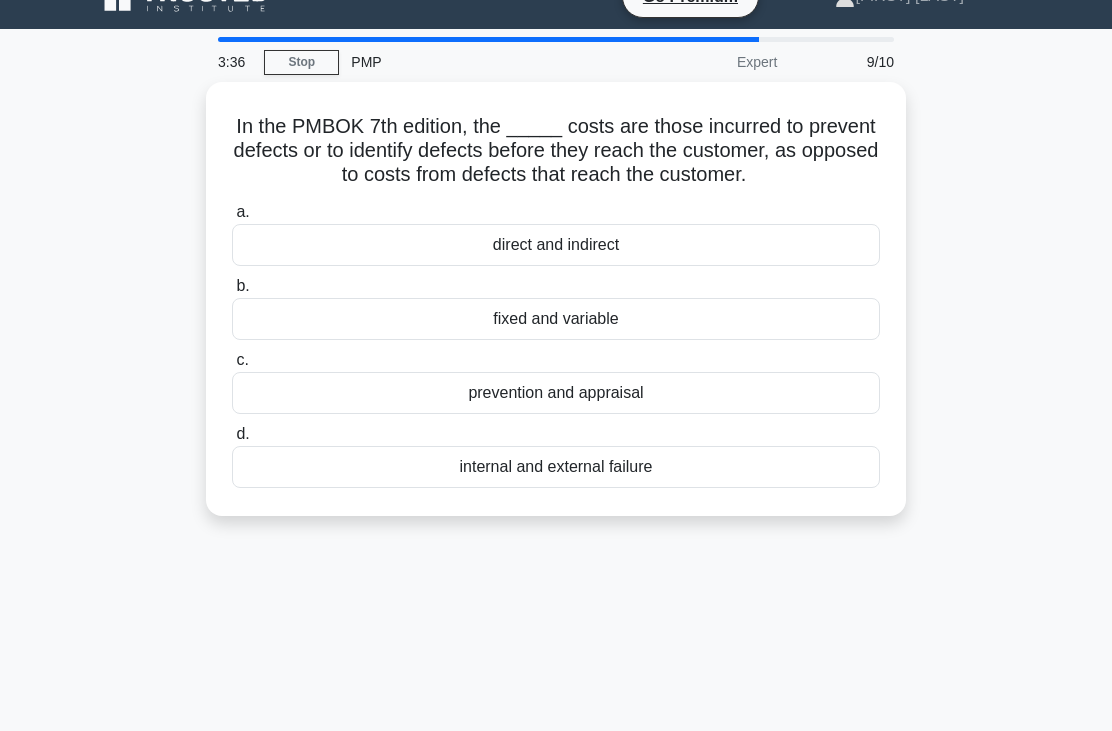 click on "prevention and appraisal" at bounding box center (556, 393) 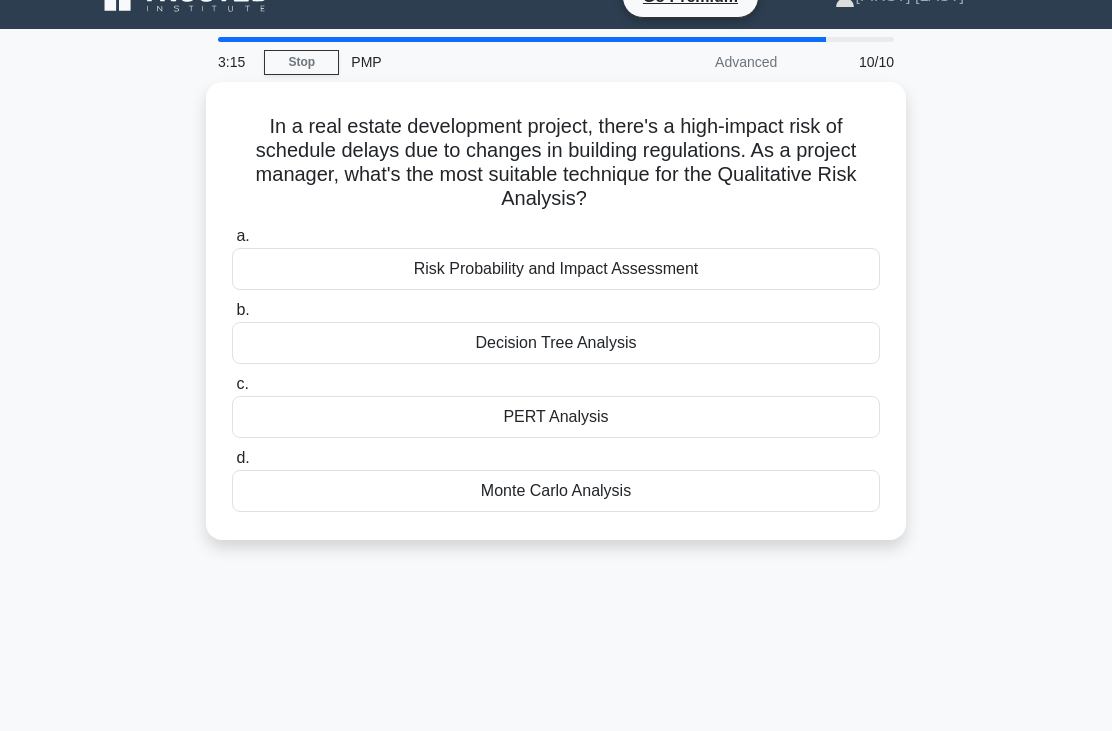 click on "Risk Probability and Impact Assessment" at bounding box center [556, 269] 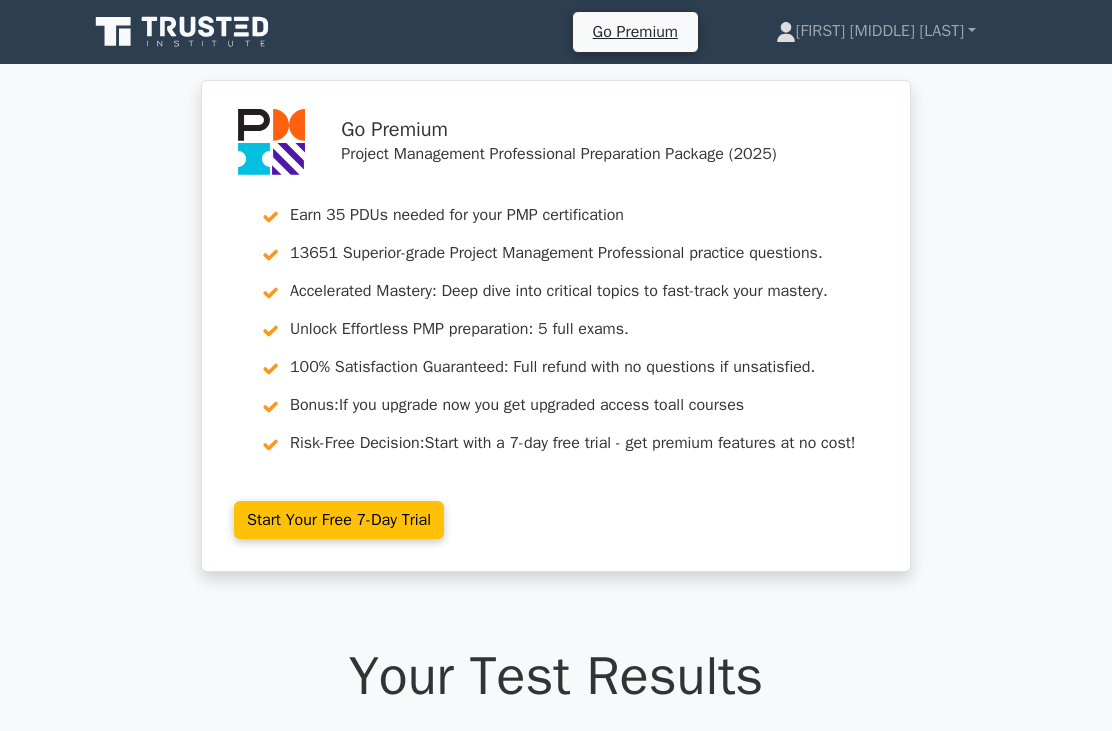 scroll, scrollTop: 0, scrollLeft: 0, axis: both 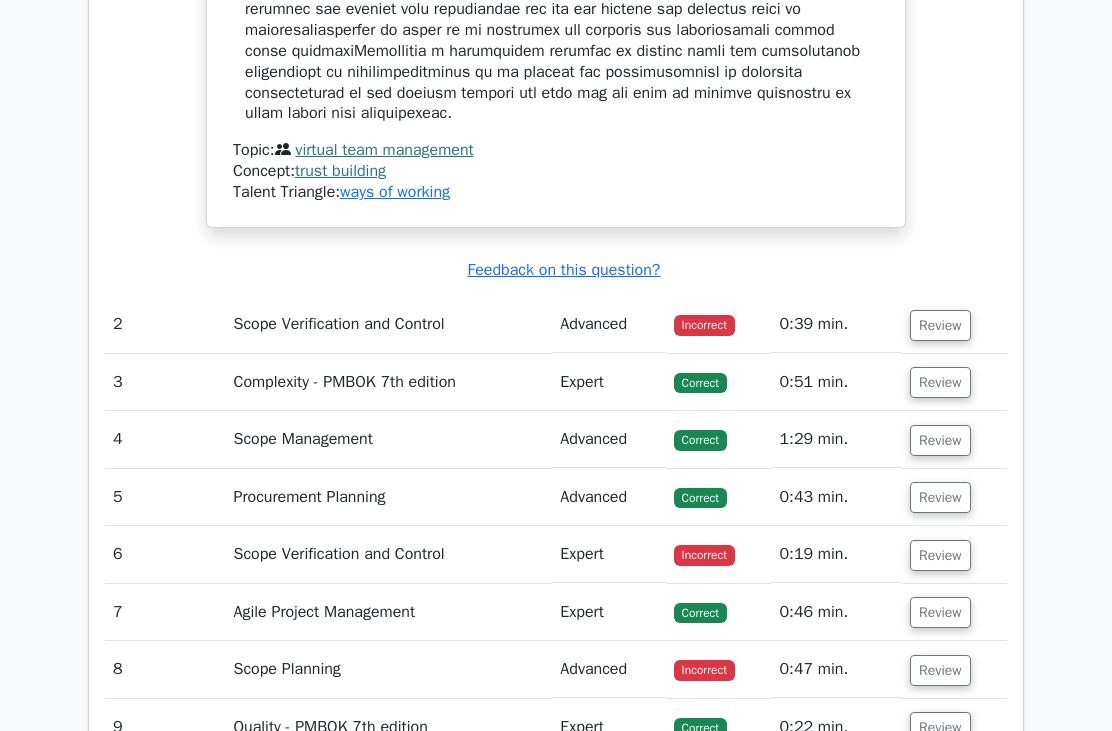 click on "Review" at bounding box center [940, 325] 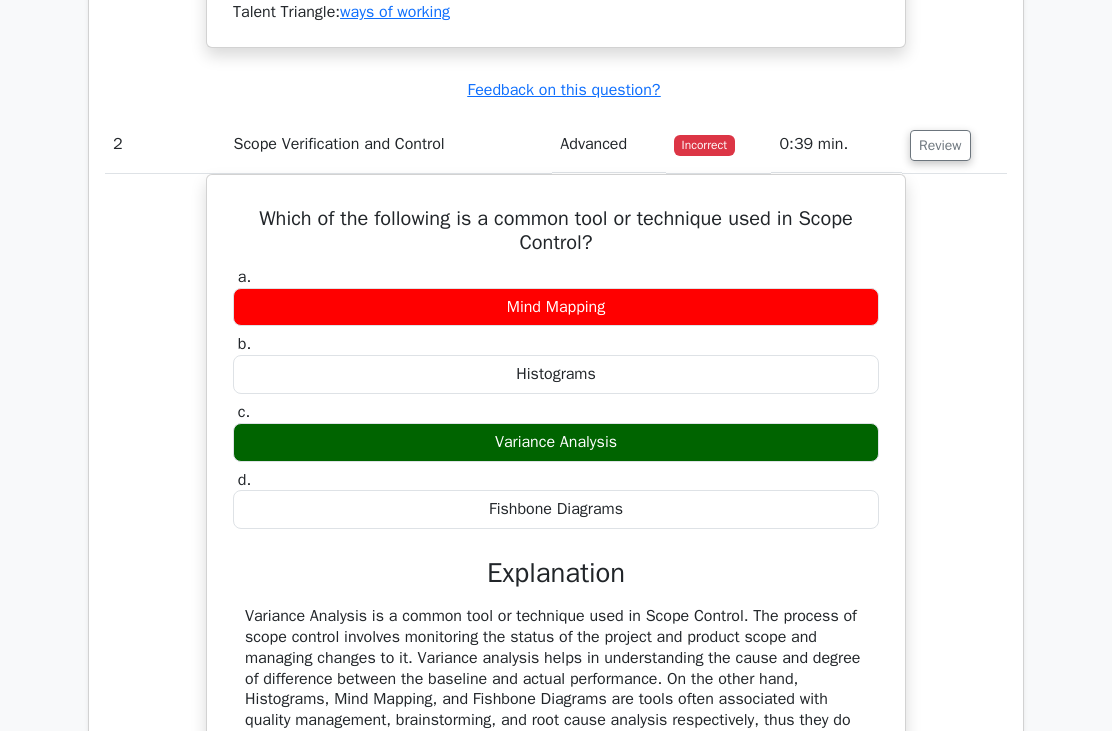 scroll, scrollTop: 2748, scrollLeft: 0, axis: vertical 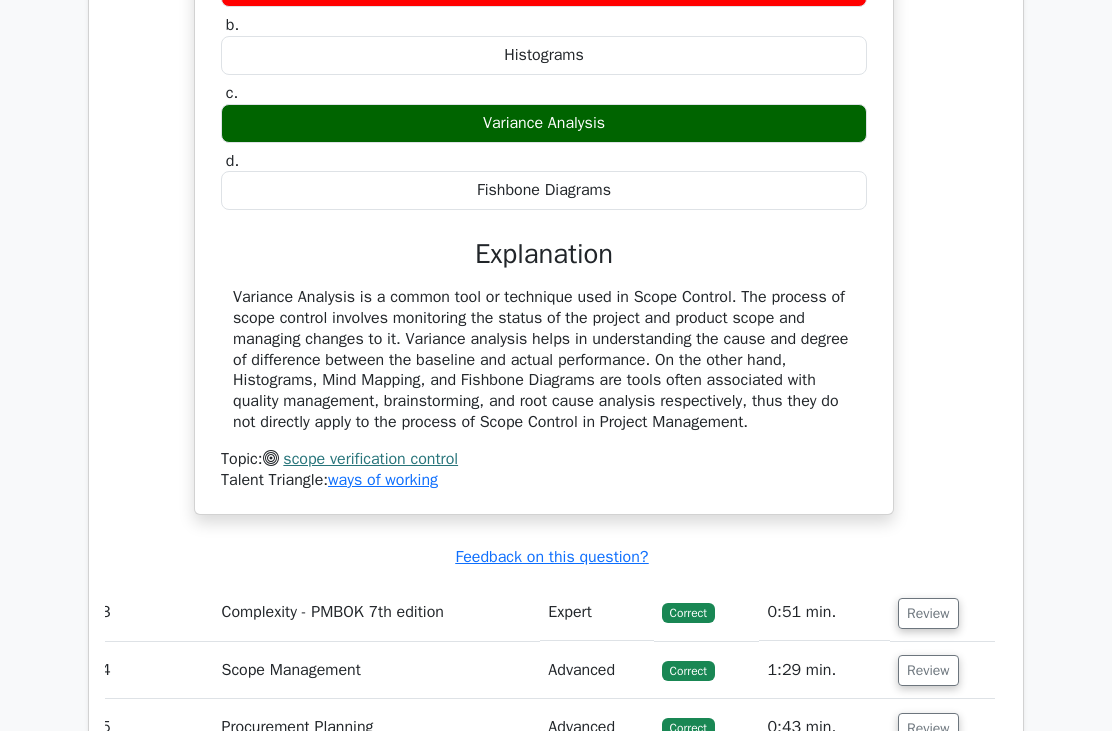 click on "Review" at bounding box center [928, 613] 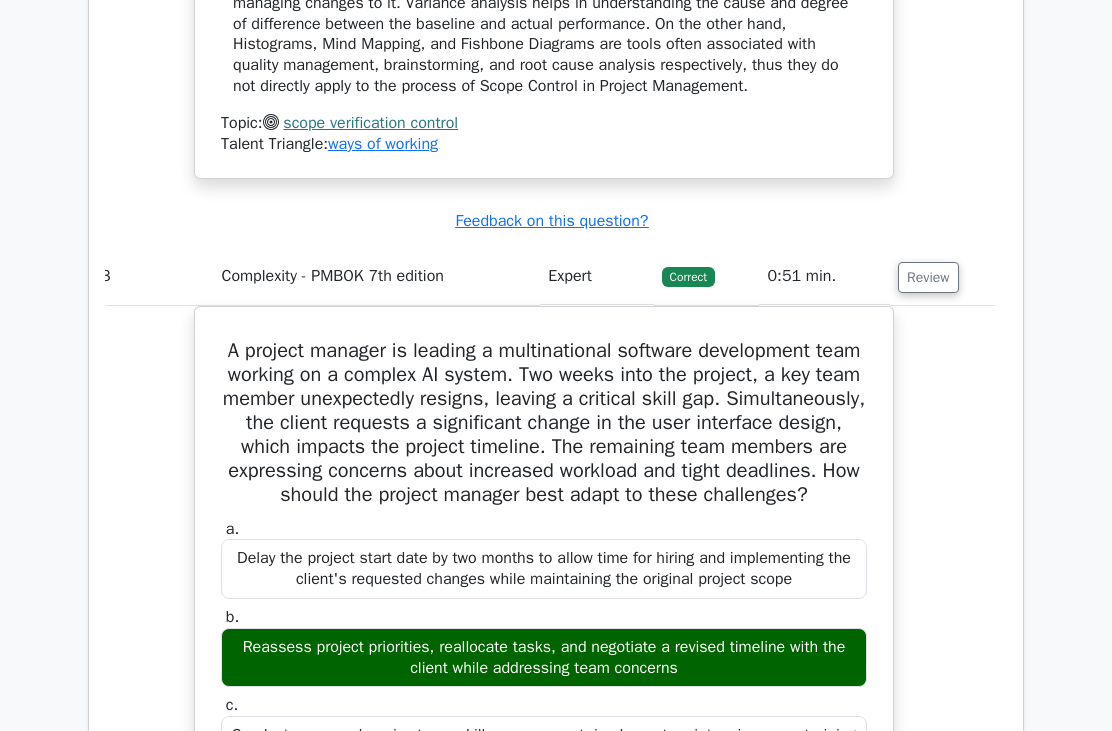 scroll, scrollTop: 3423, scrollLeft: 0, axis: vertical 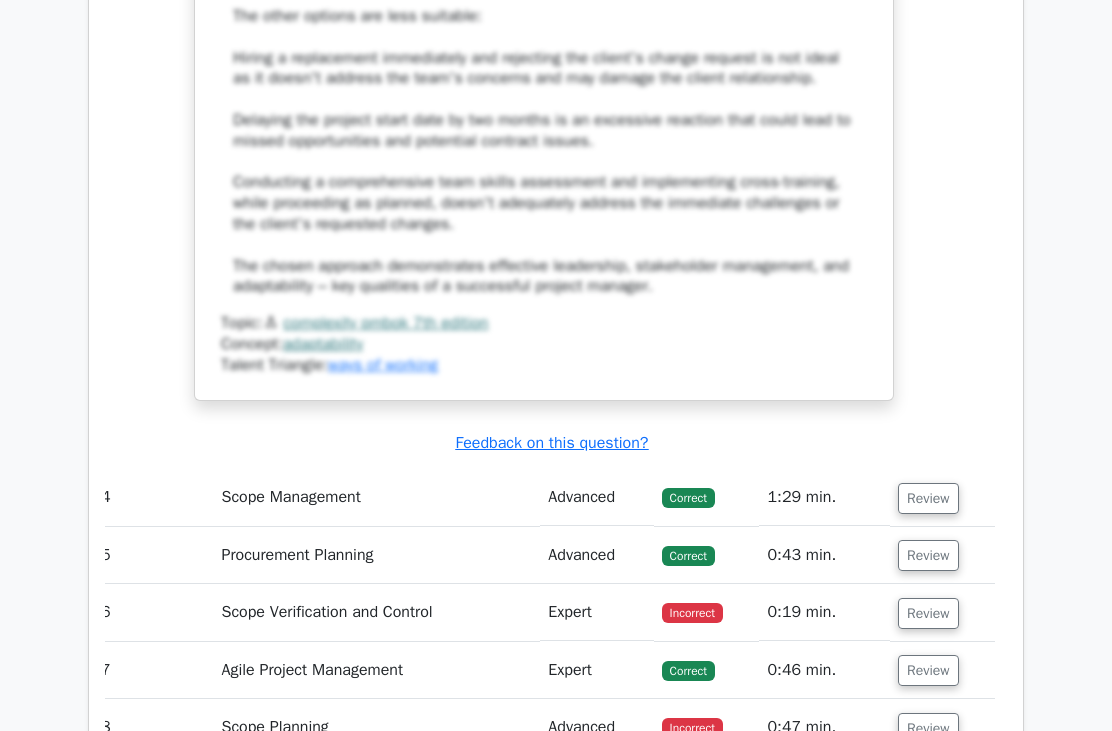 click on "Review" at bounding box center [928, 499] 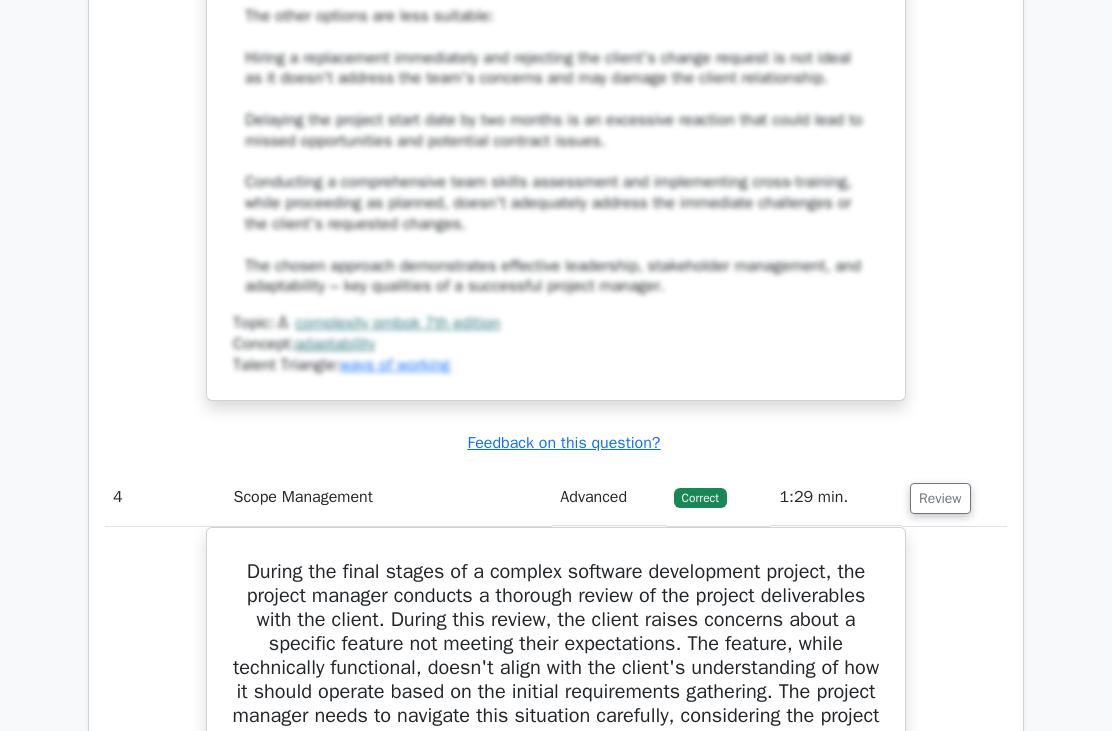 scroll, scrollTop: 0, scrollLeft: 0, axis: both 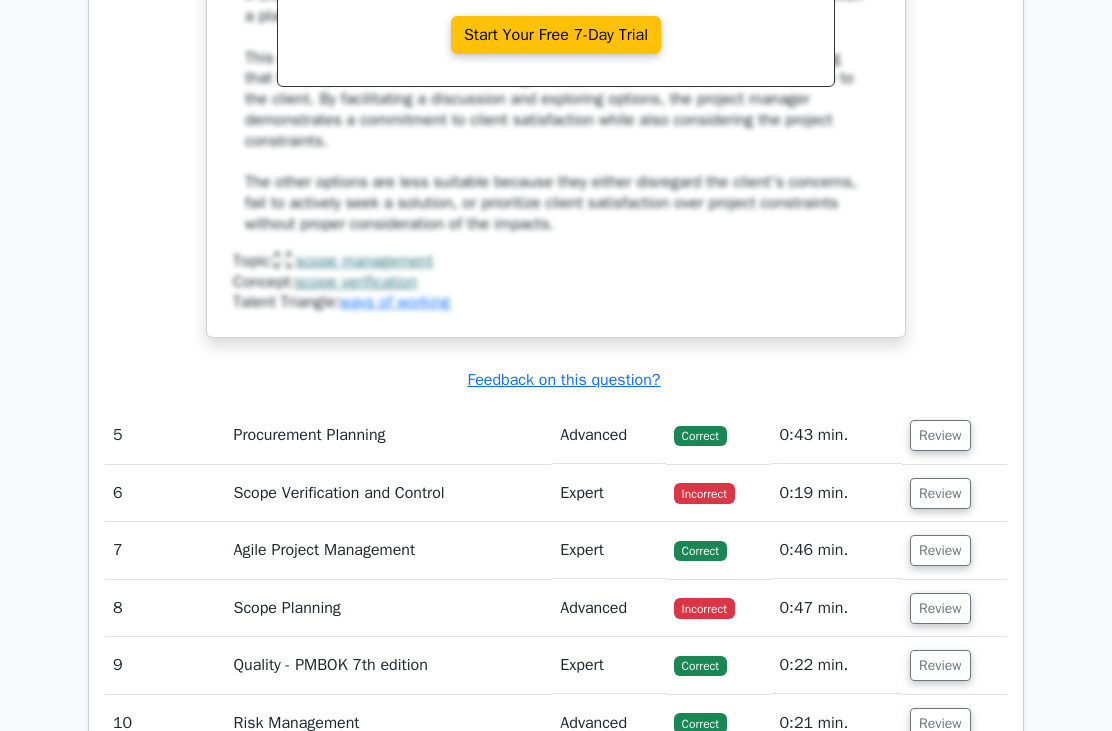 click on "Review" at bounding box center [940, 435] 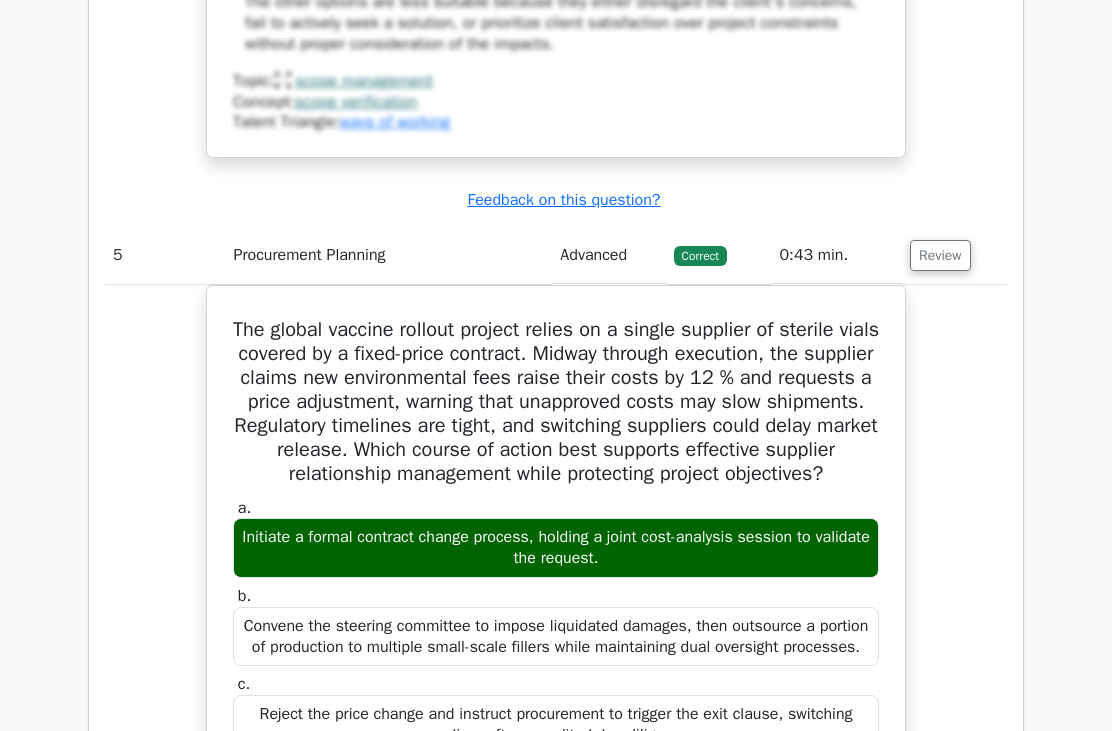 scroll, scrollTop: 6484, scrollLeft: 0, axis: vertical 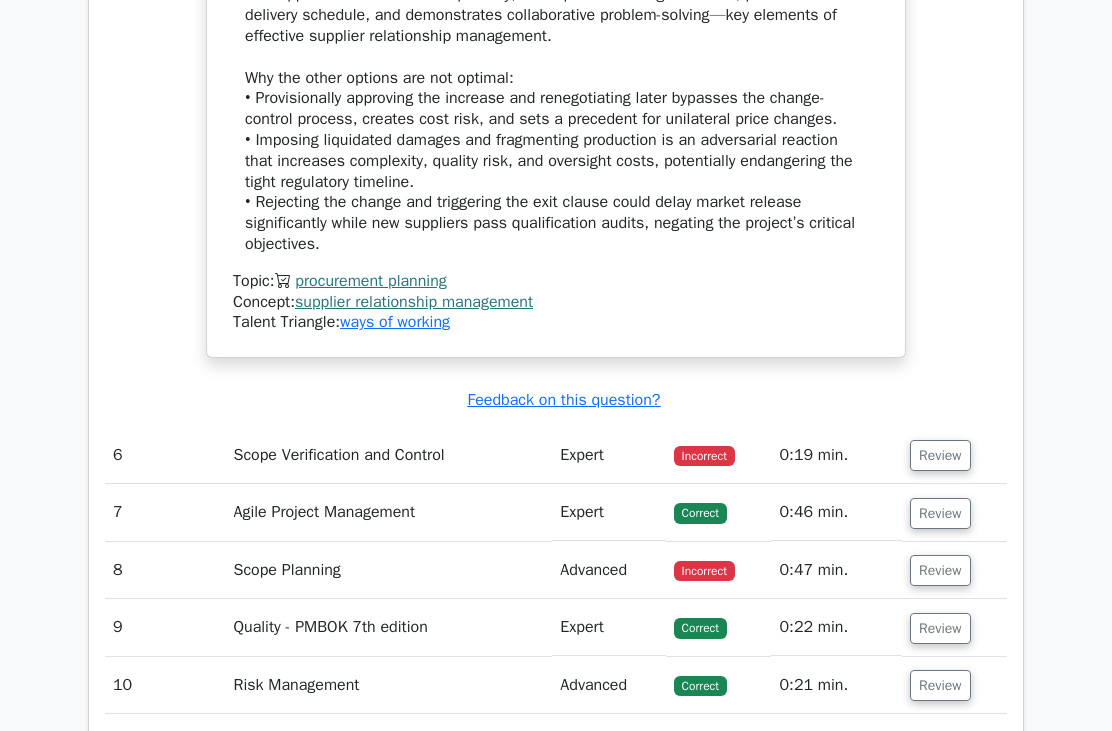 click on "Review" at bounding box center (940, 456) 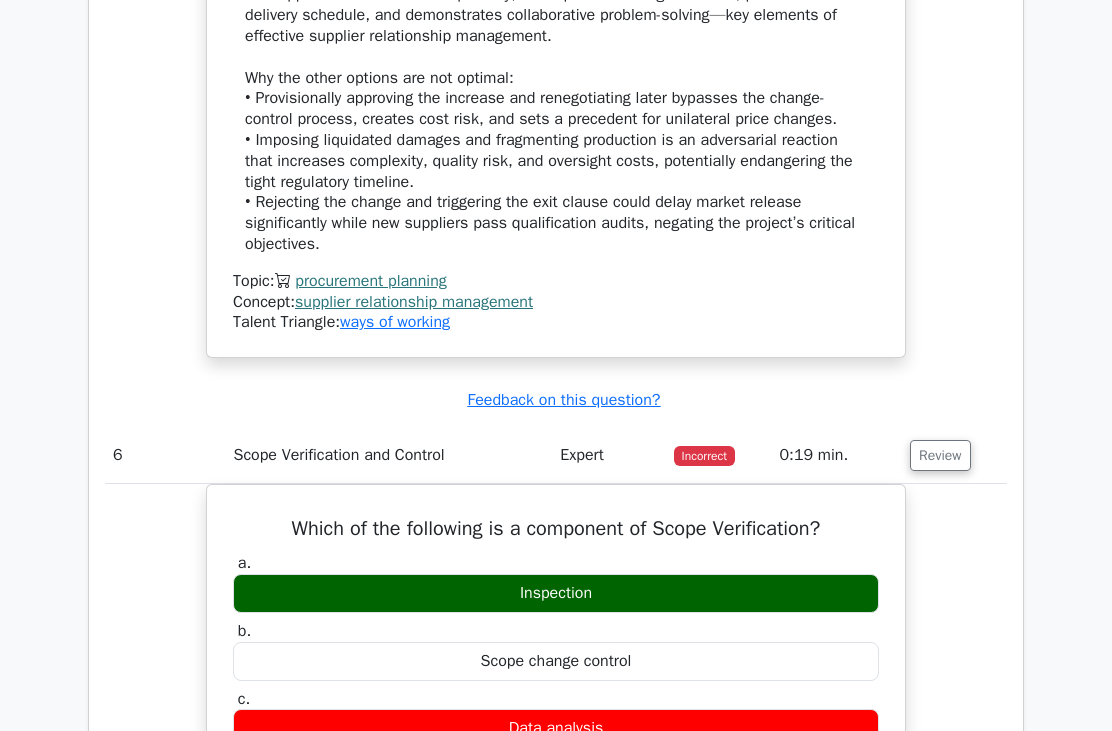 scroll, scrollTop: 0, scrollLeft: 0, axis: both 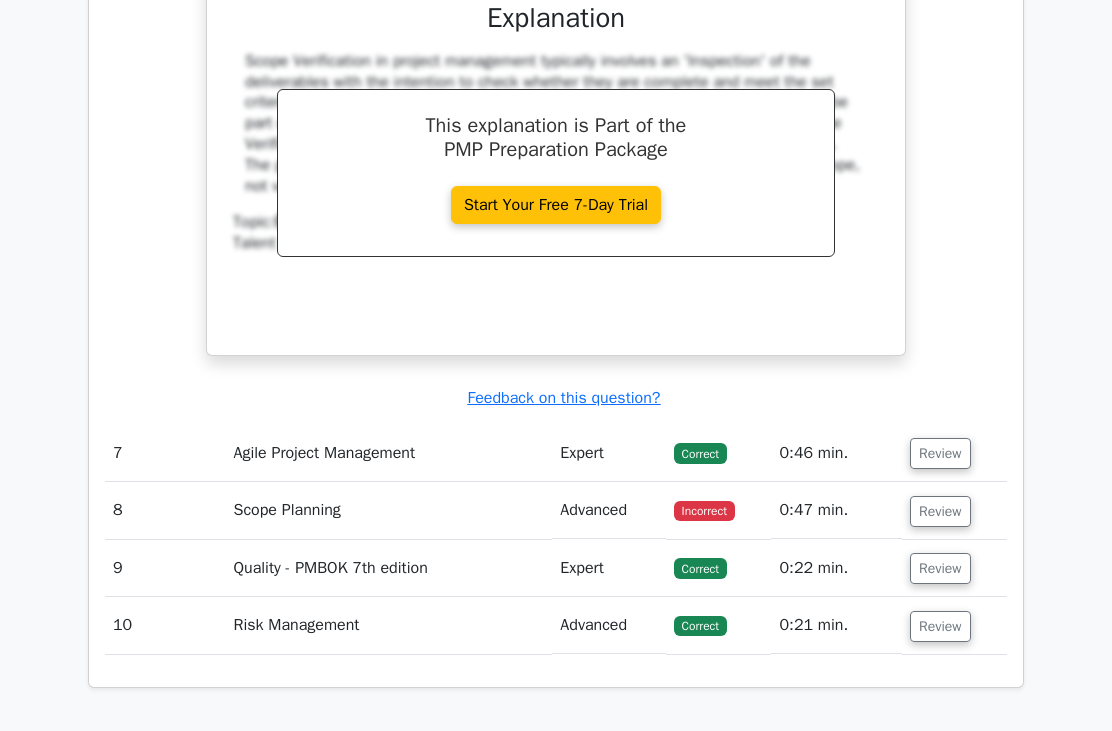 click on "Review" at bounding box center [940, 512] 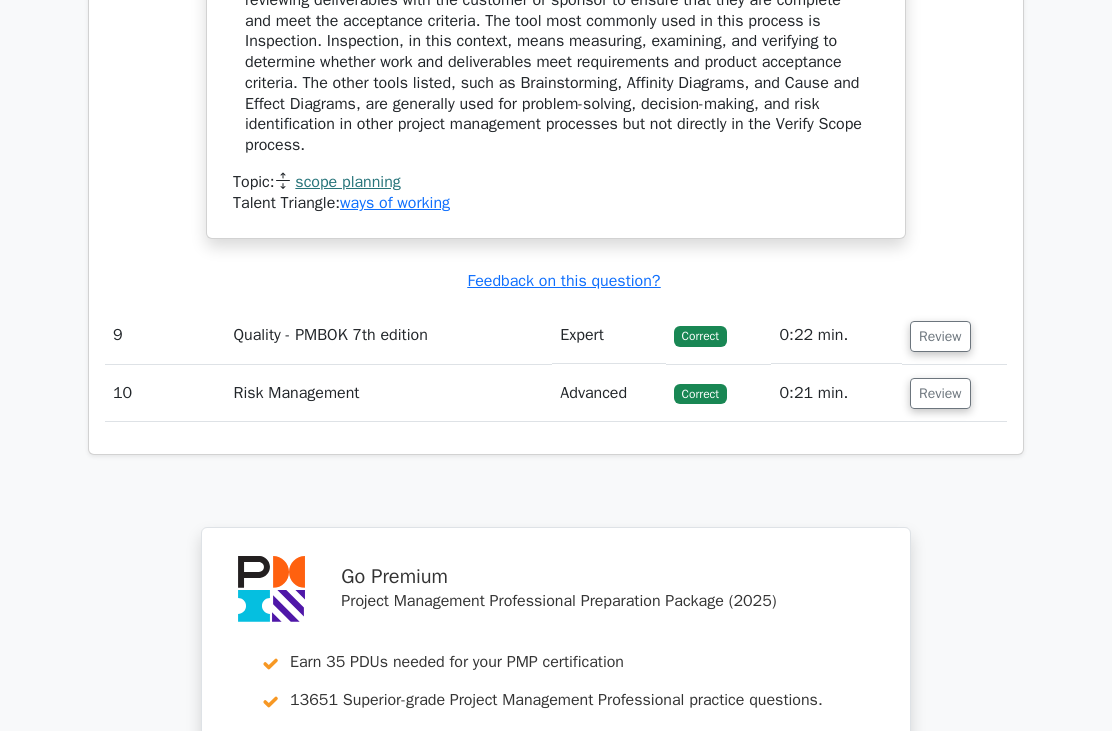 scroll, scrollTop: 10065, scrollLeft: 0, axis: vertical 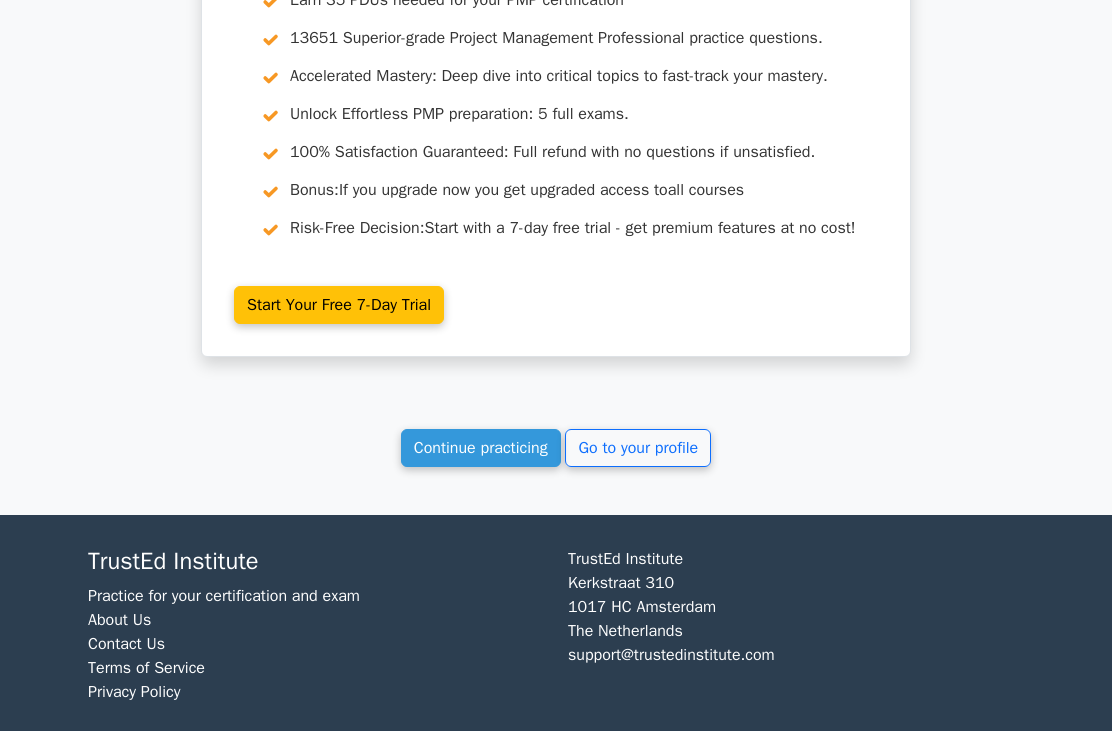 click on "Continue practicing" at bounding box center (481, 448) 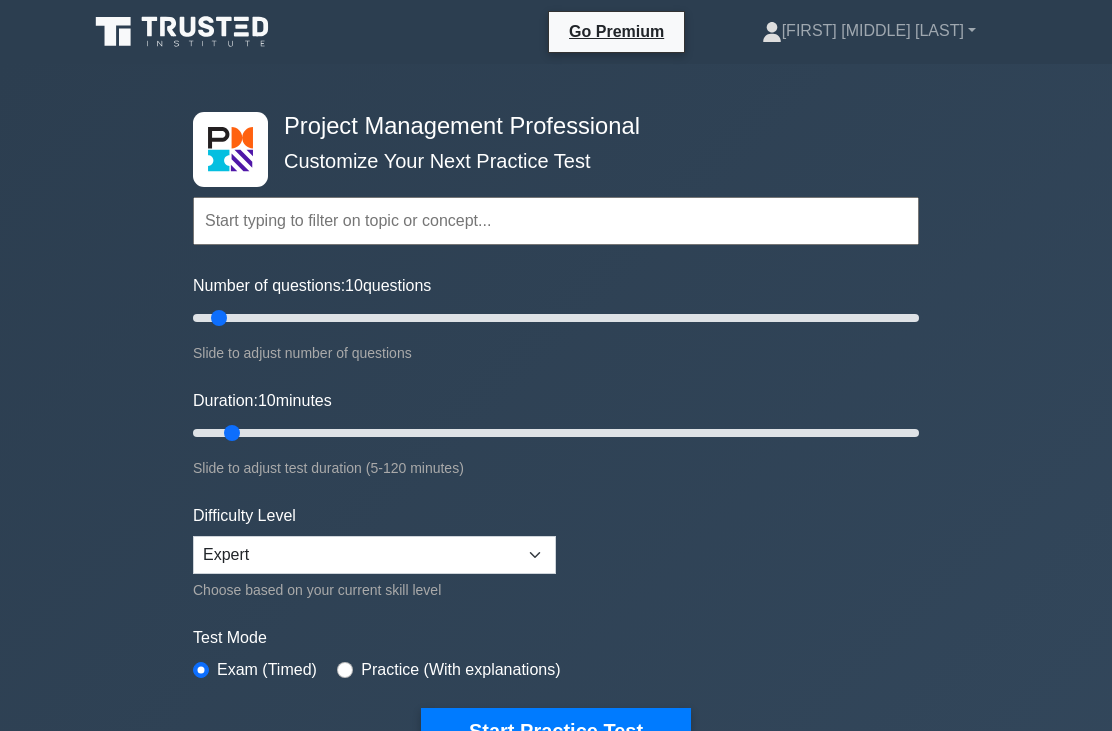 scroll, scrollTop: 0, scrollLeft: 0, axis: both 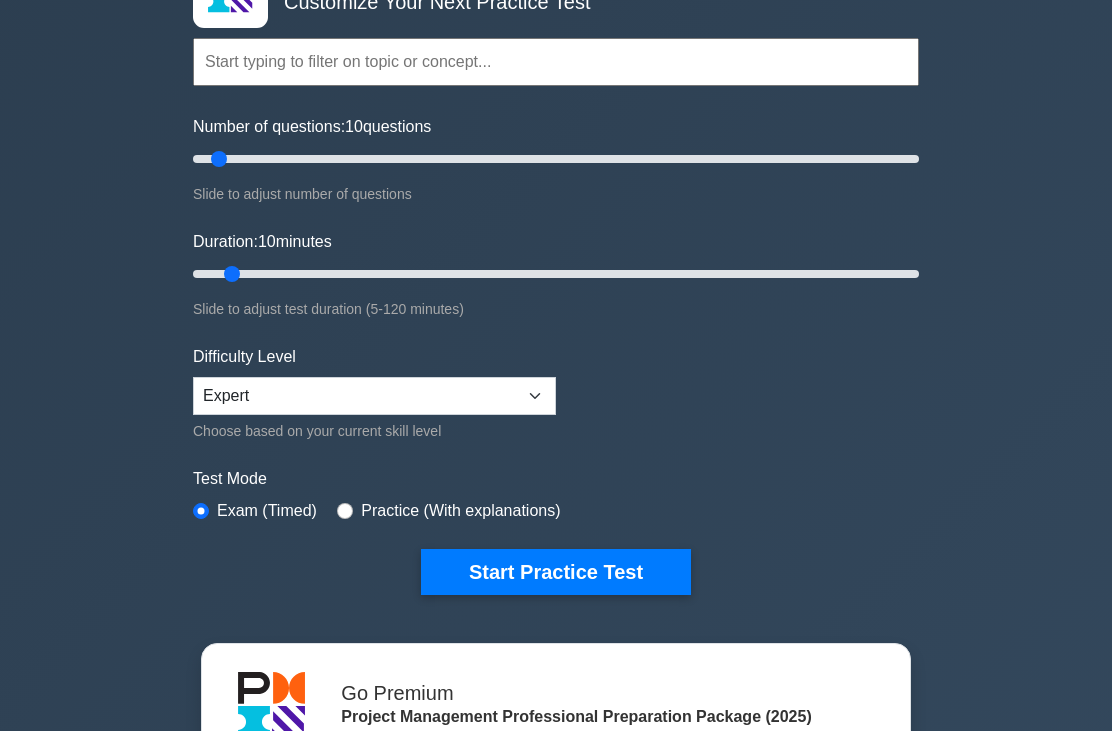 click on "Start Practice Test" at bounding box center (556, 573) 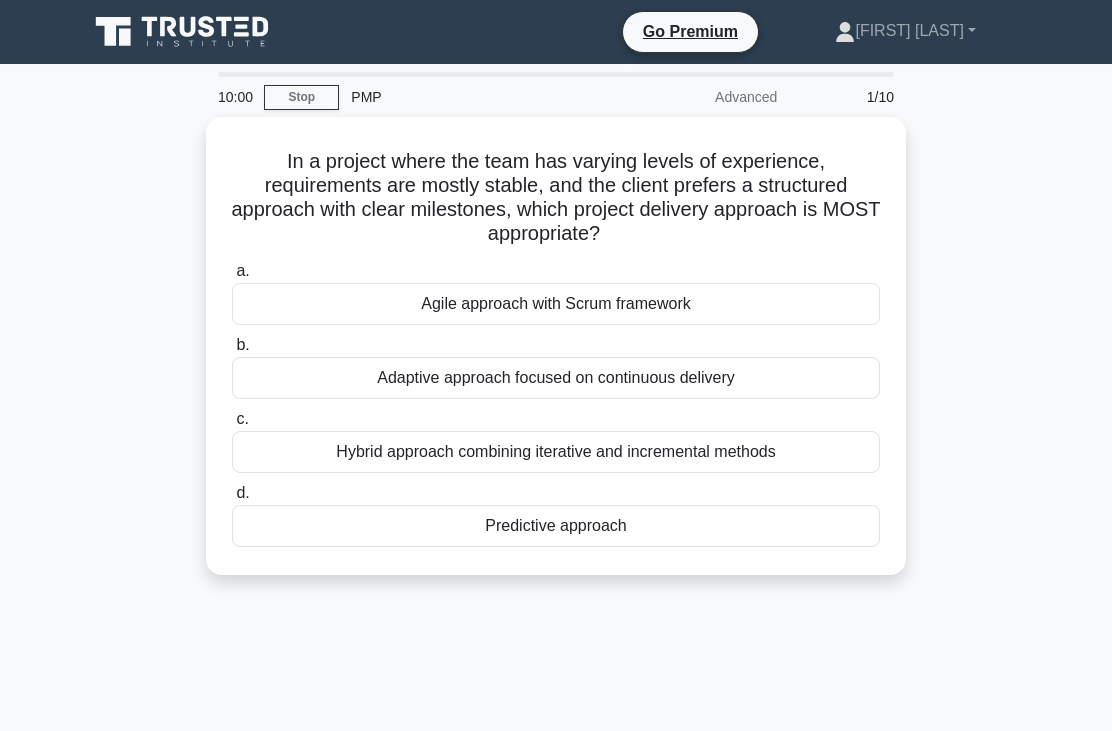 scroll, scrollTop: 0, scrollLeft: 0, axis: both 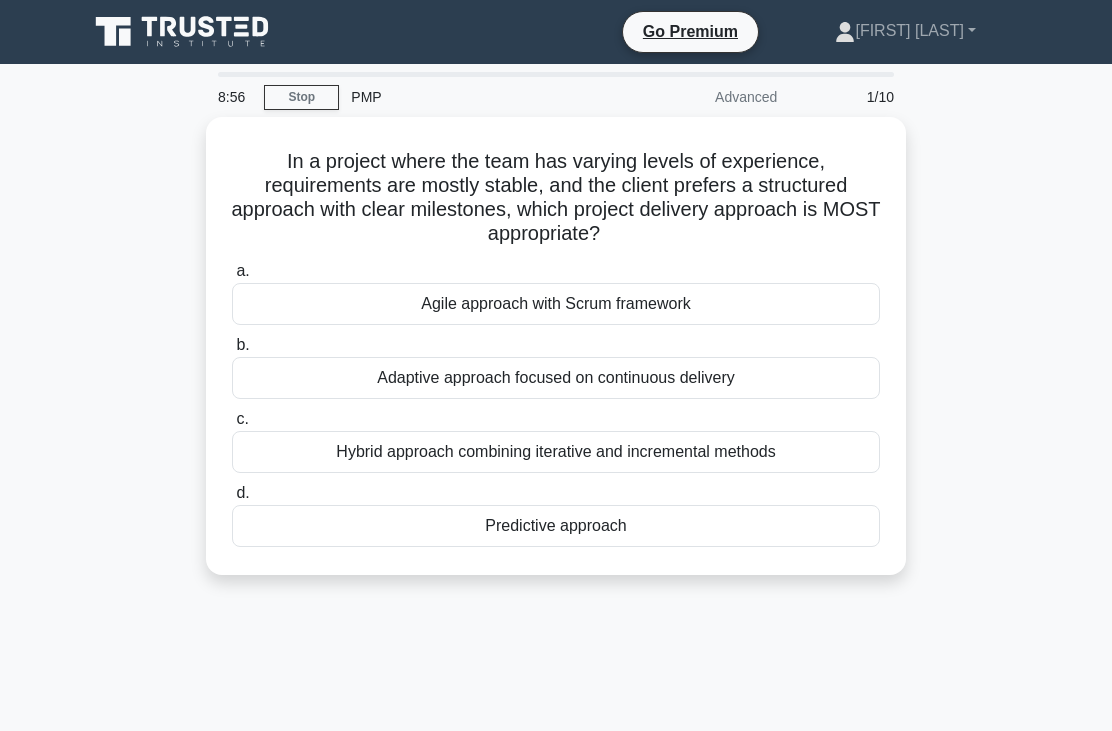 click on "Predictive approach" at bounding box center (556, 526) 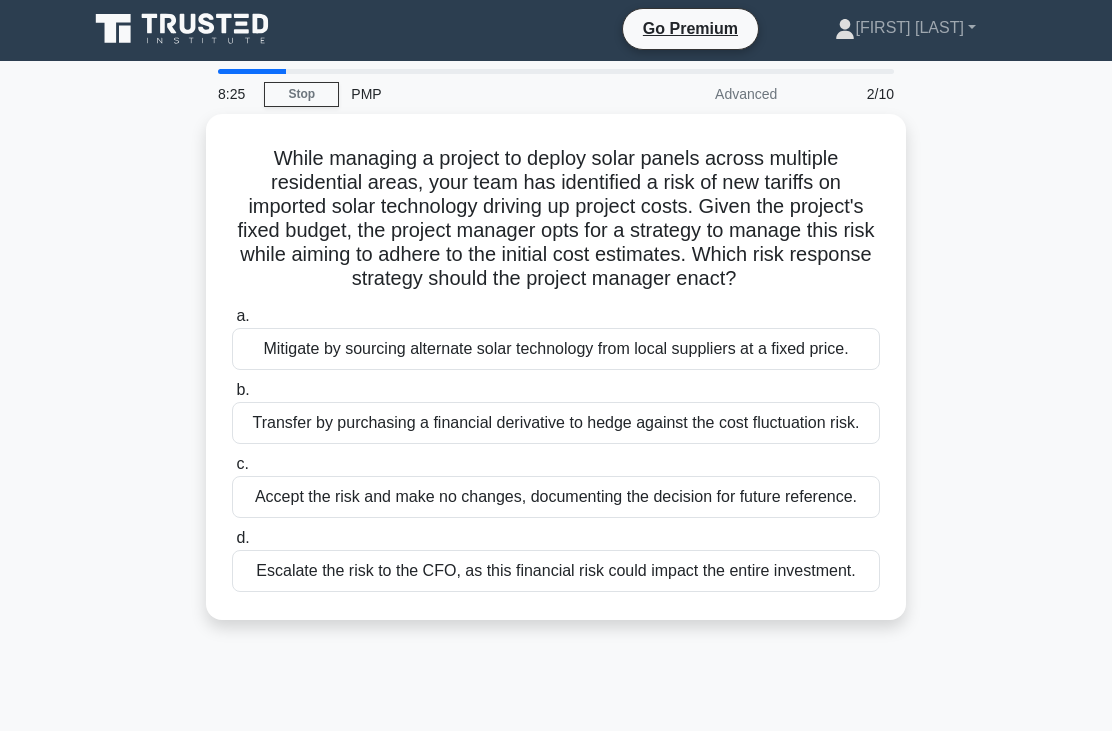 scroll, scrollTop: 0, scrollLeft: 0, axis: both 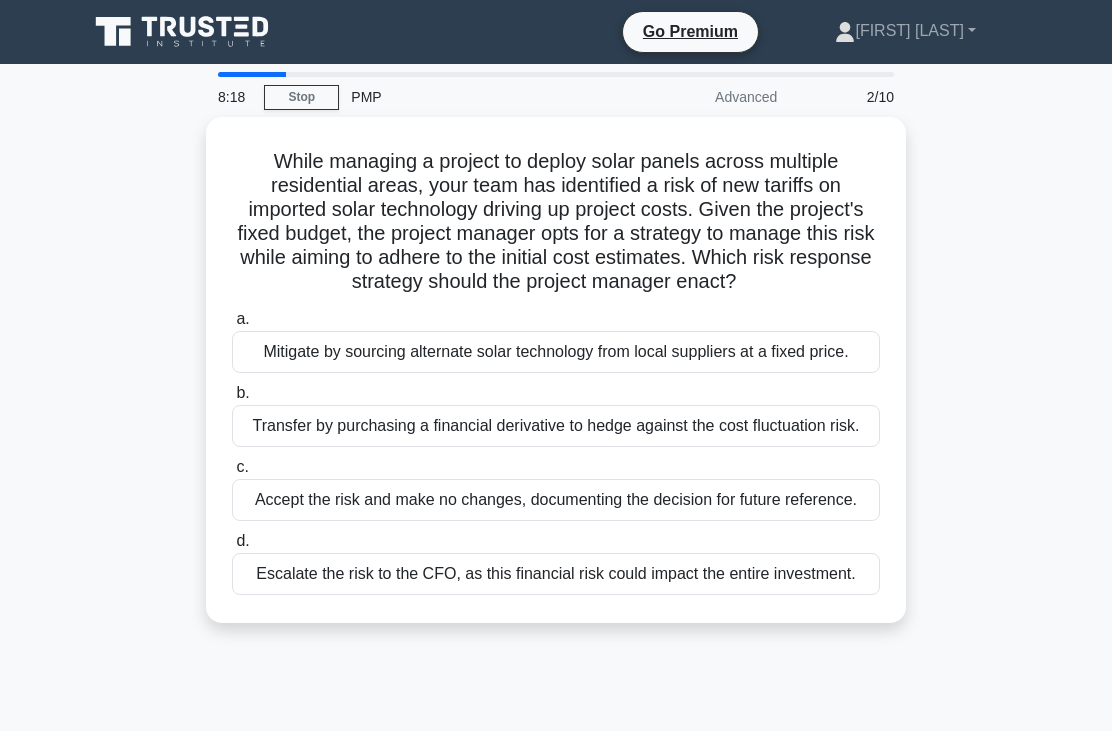 click on "Mitigate by sourcing alternate solar technology from local suppliers at a fixed price." at bounding box center (556, 352) 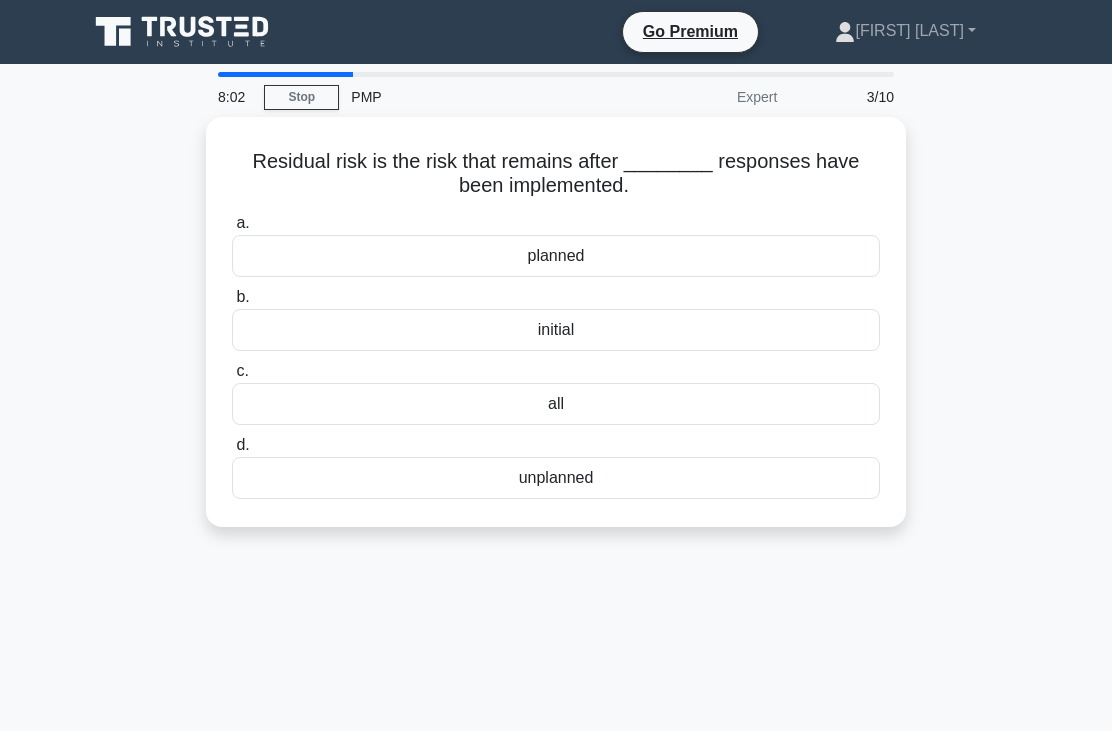 click on "planned" at bounding box center [556, 256] 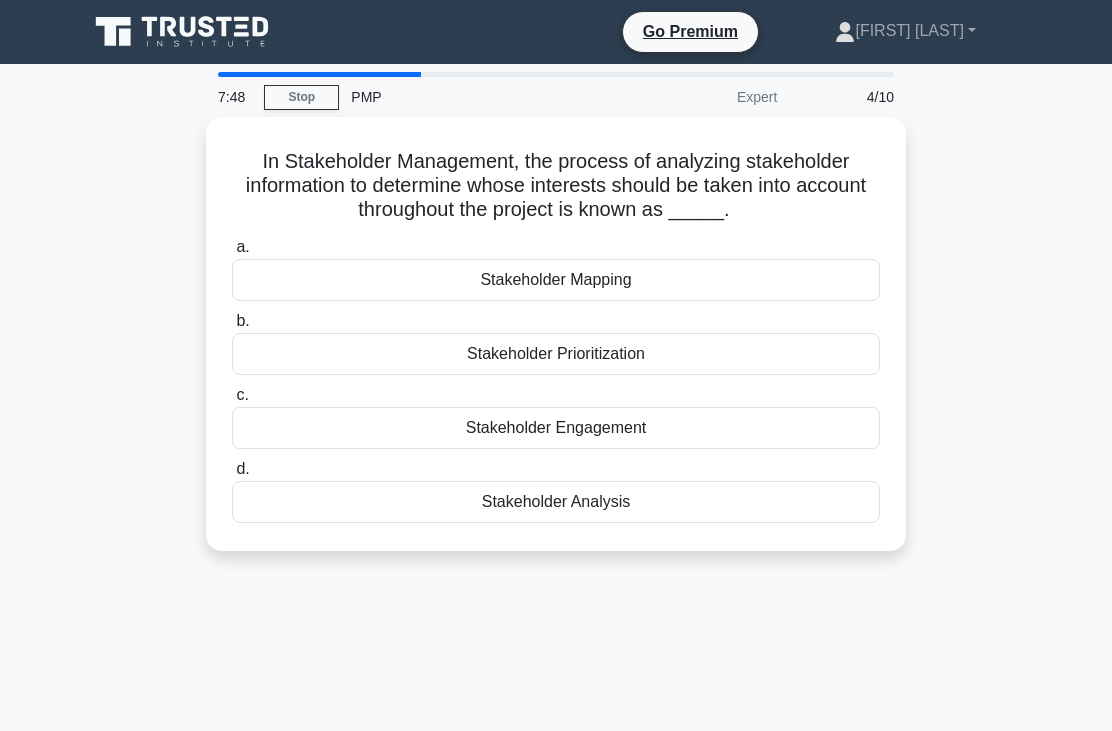 click on "Stakeholder Analysis" at bounding box center [556, 502] 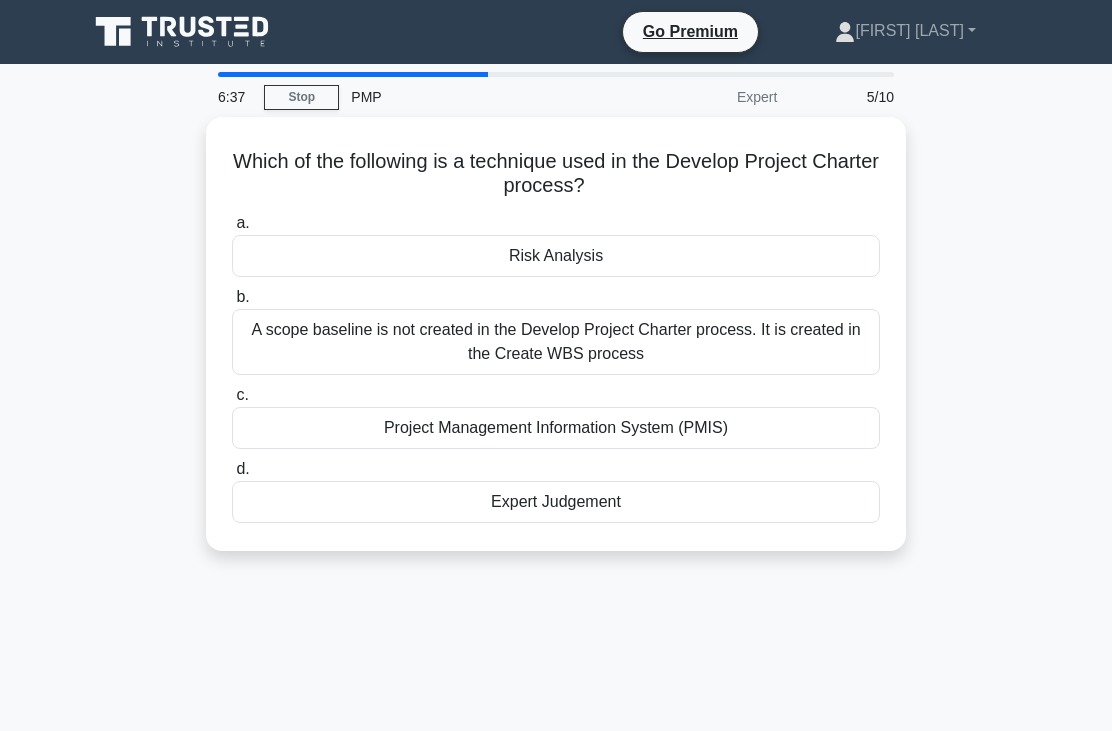 click on "Expert Judgement" at bounding box center (556, 502) 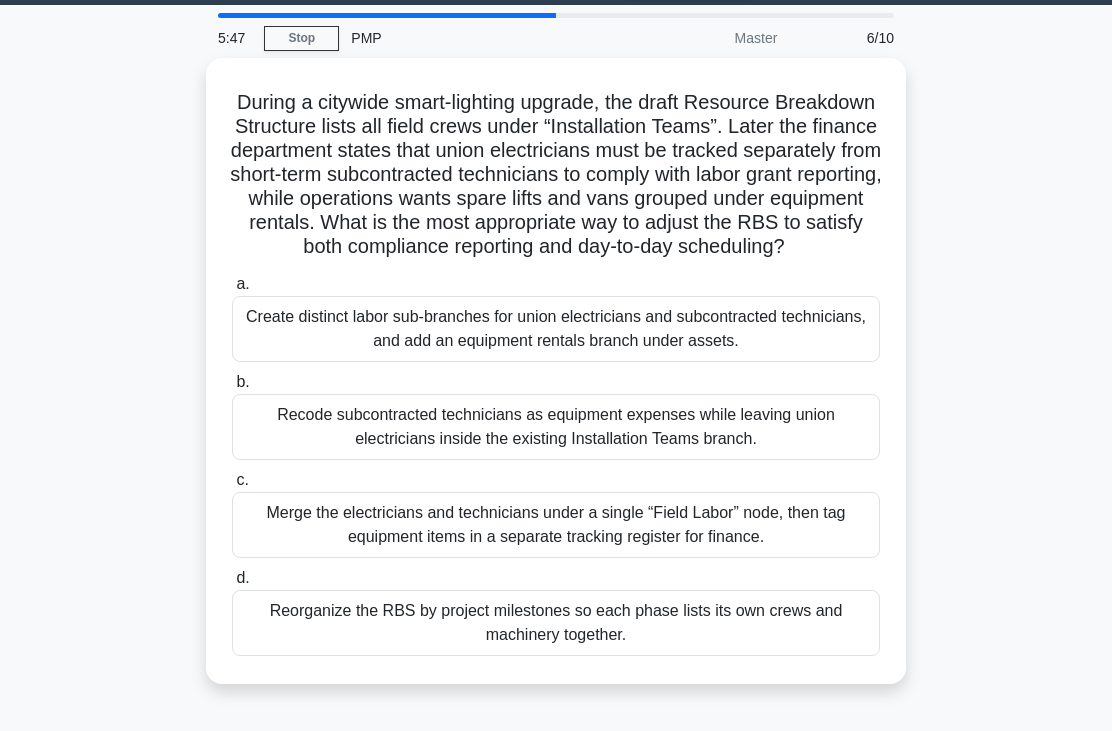 scroll, scrollTop: 59, scrollLeft: 0, axis: vertical 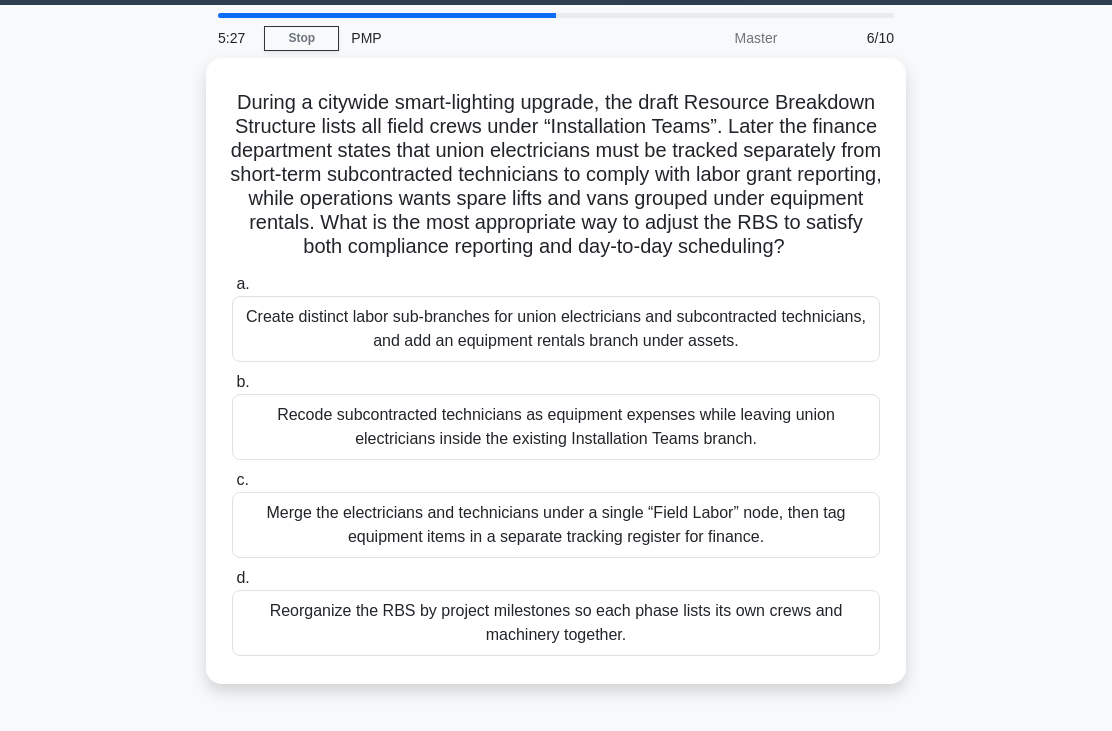 click on "Create distinct labor sub-branches for union electricians and subcontracted technicians, and add an equipment rentals branch under assets." at bounding box center [556, 329] 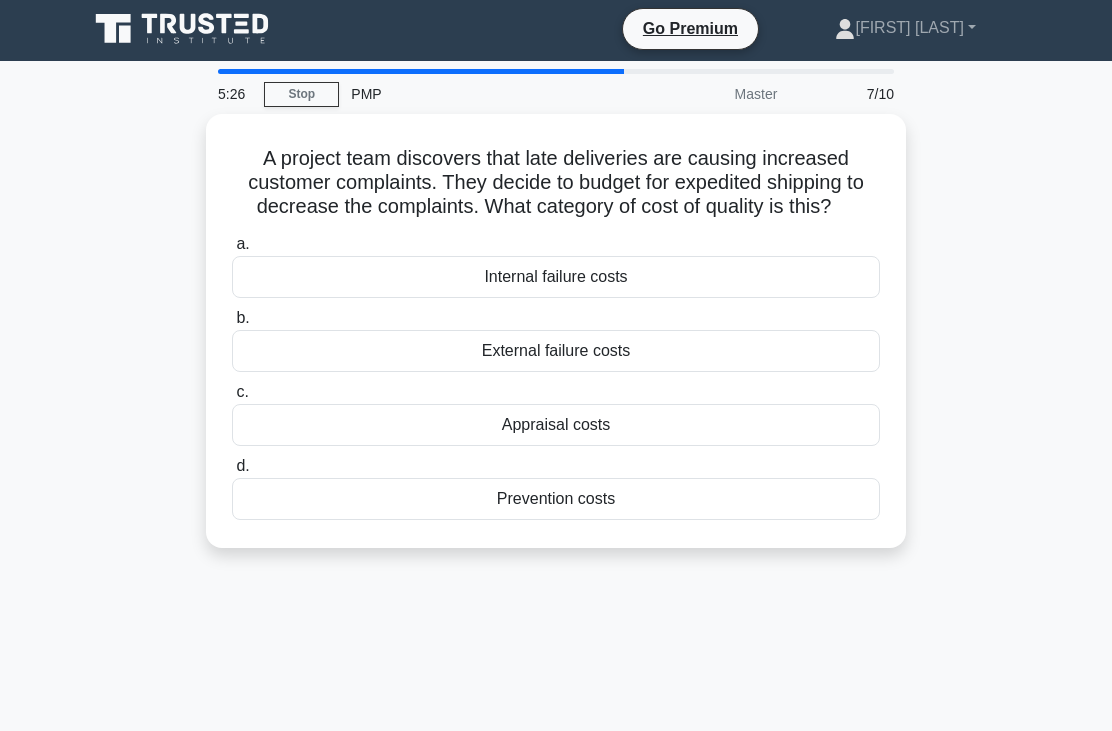 scroll, scrollTop: 0, scrollLeft: 0, axis: both 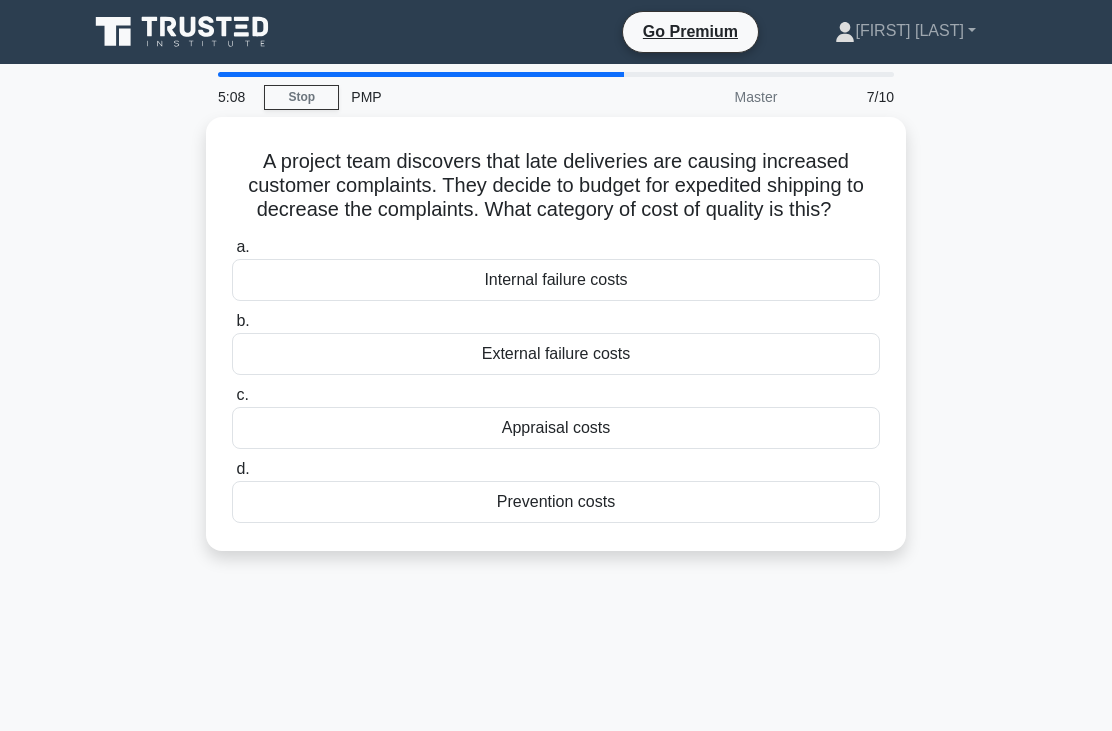 click on "Prevention costs" at bounding box center (556, 502) 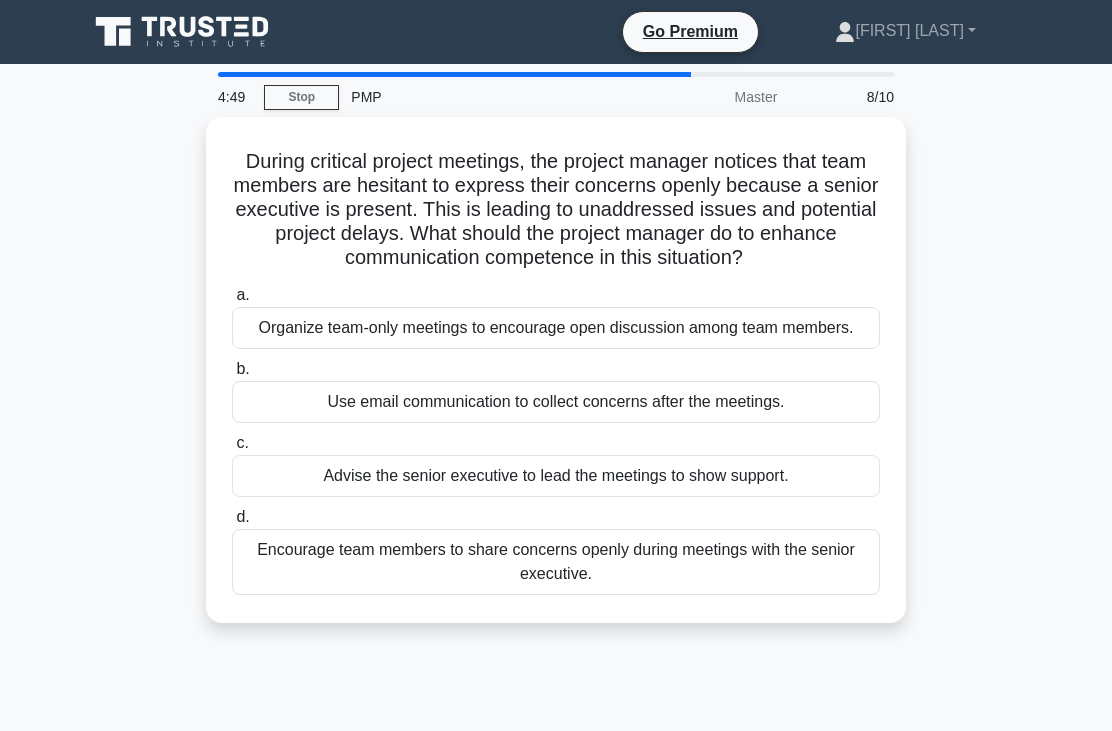 click on "Organize team-only meetings to encourage open discussion among team members." at bounding box center (556, 328) 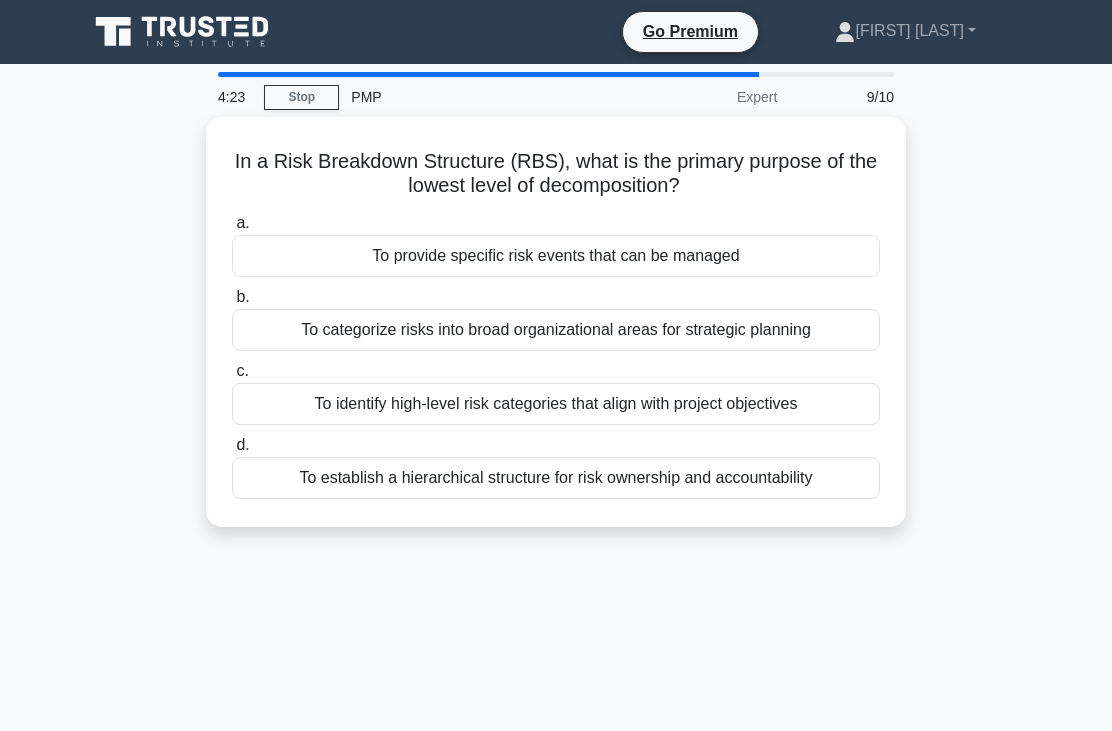 click on "To provide specific risk events that can be managed" at bounding box center [556, 256] 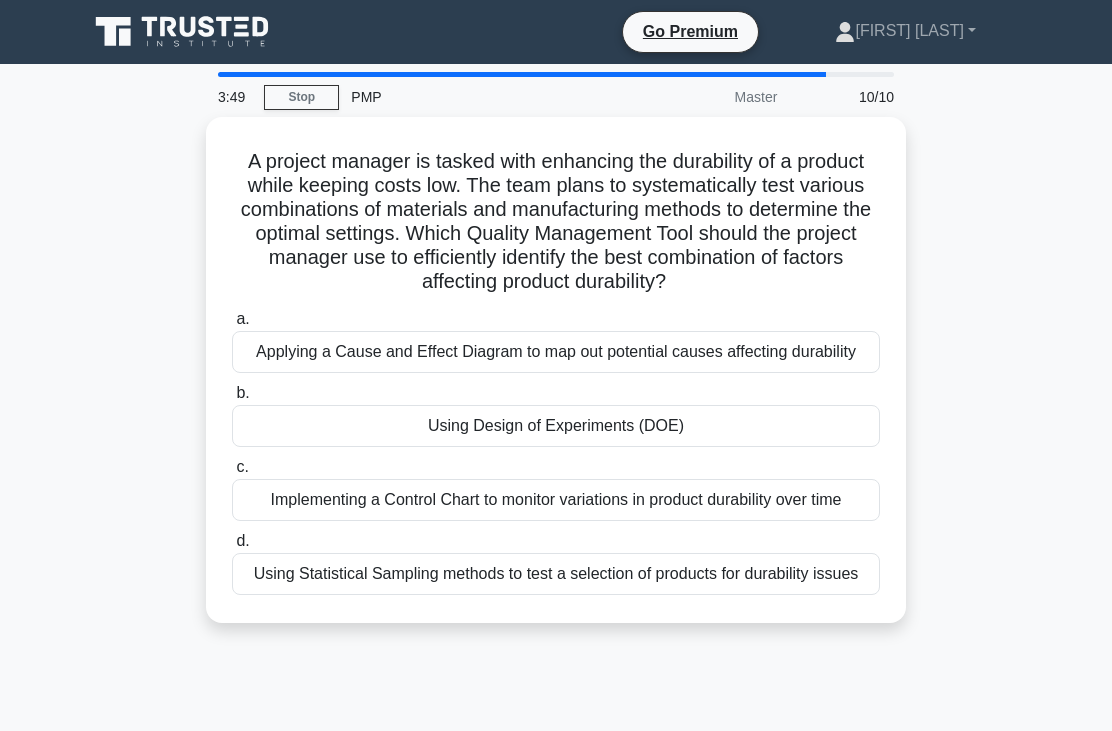 click on "Using Design of Experiments (DOE)" at bounding box center [556, 426] 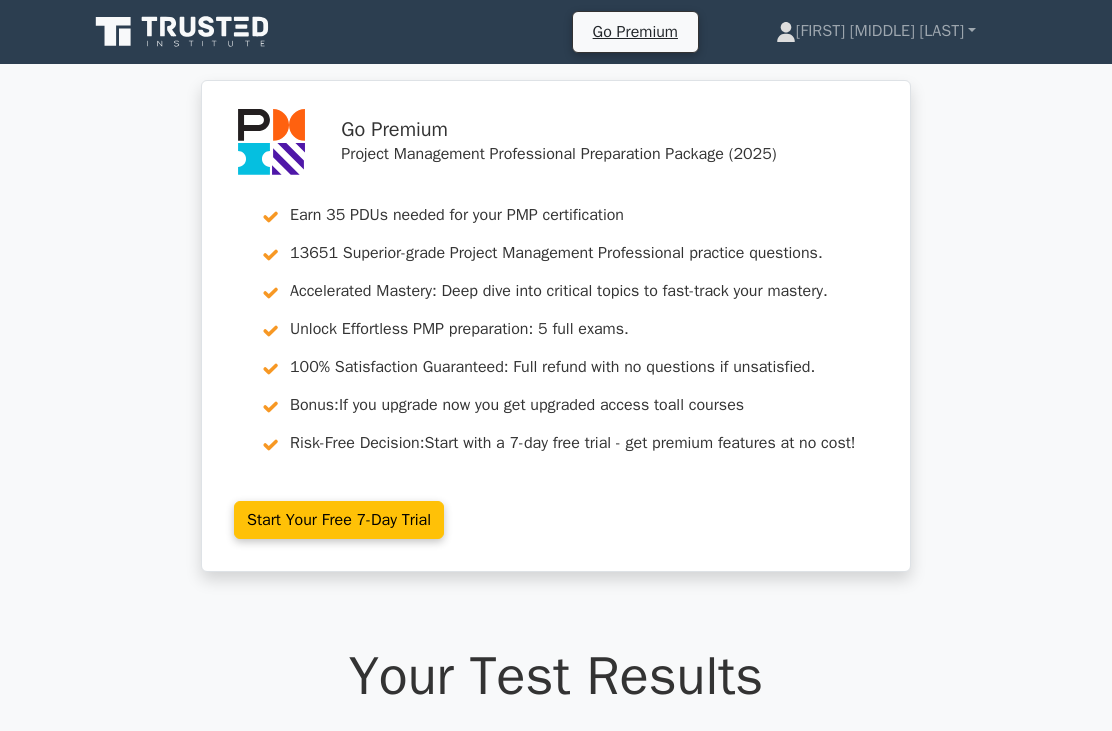 scroll, scrollTop: 0, scrollLeft: 0, axis: both 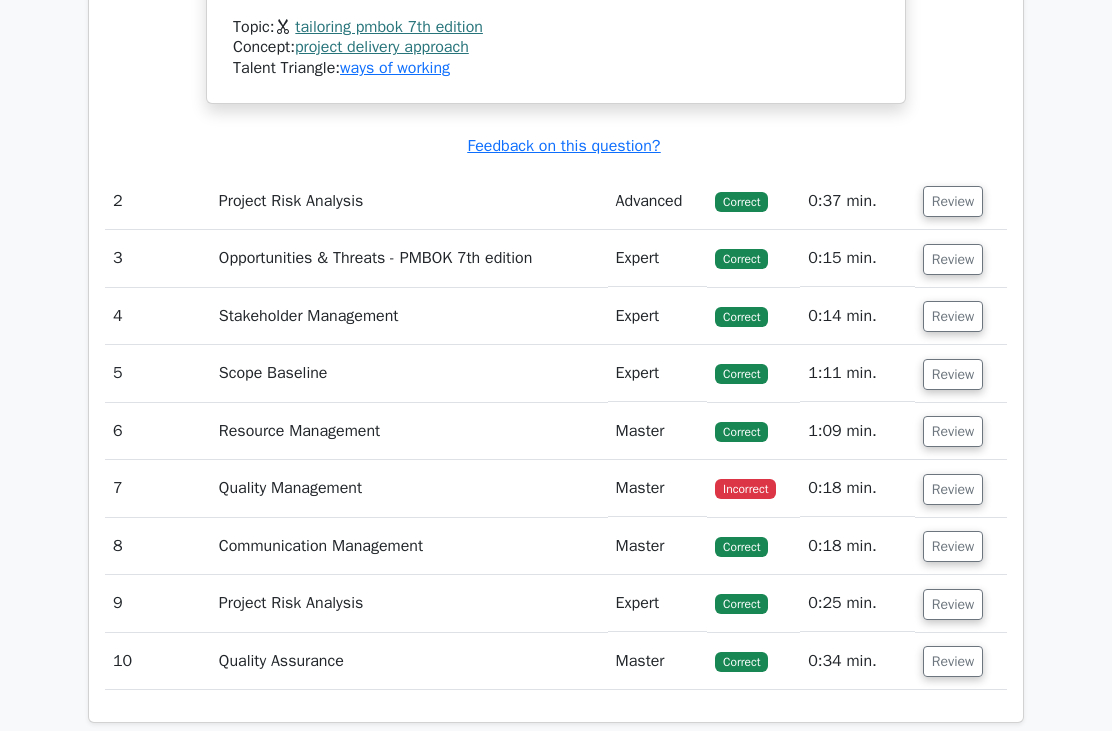 click on "Review" at bounding box center (953, 489) 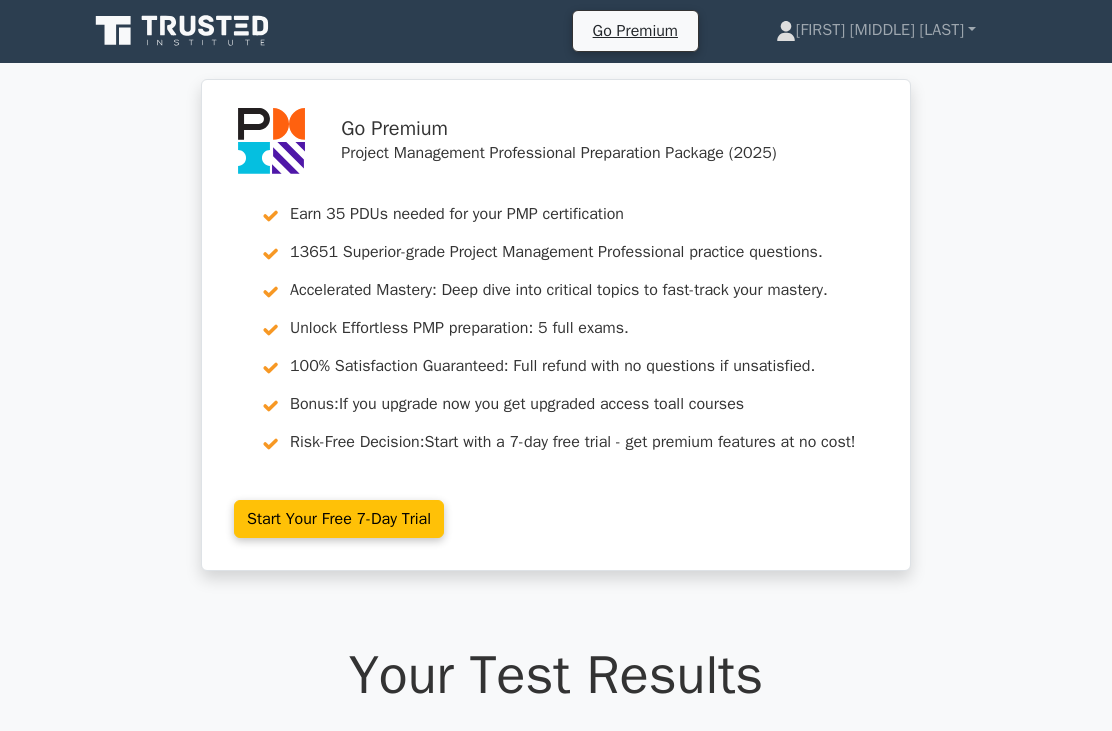 scroll, scrollTop: 0, scrollLeft: 0, axis: both 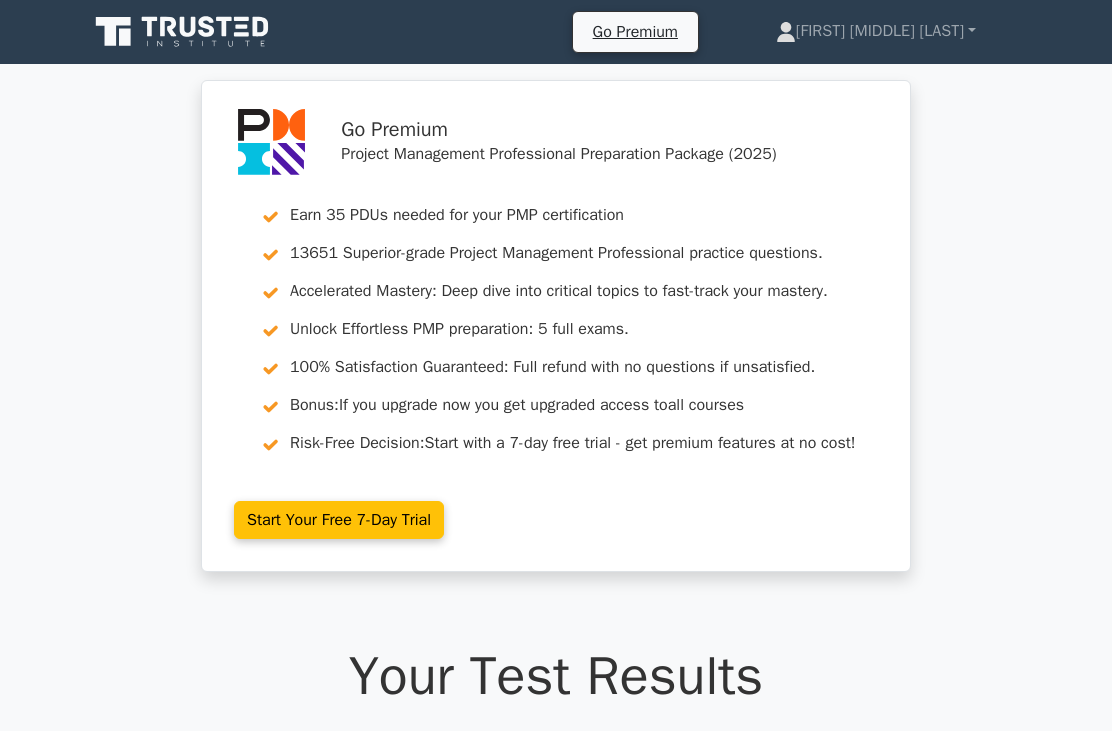 click on "Start Your Free 7-Day Trial" at bounding box center (339, 520) 